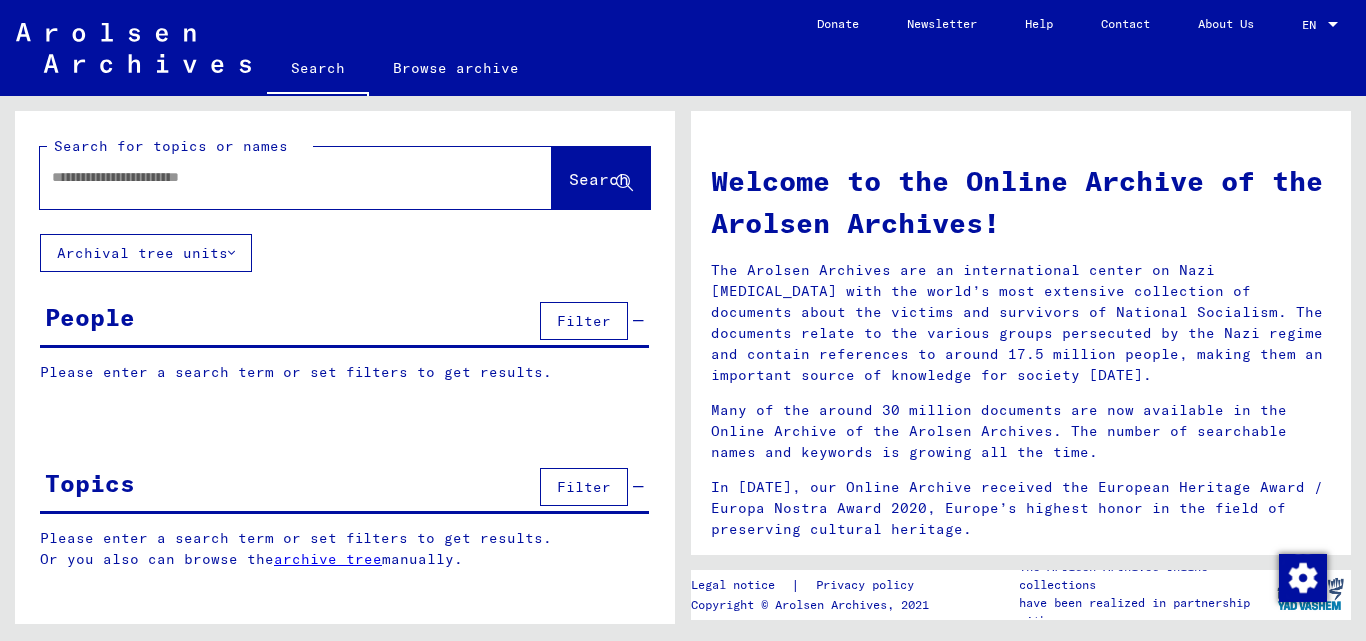 scroll, scrollTop: 0, scrollLeft: 0, axis: both 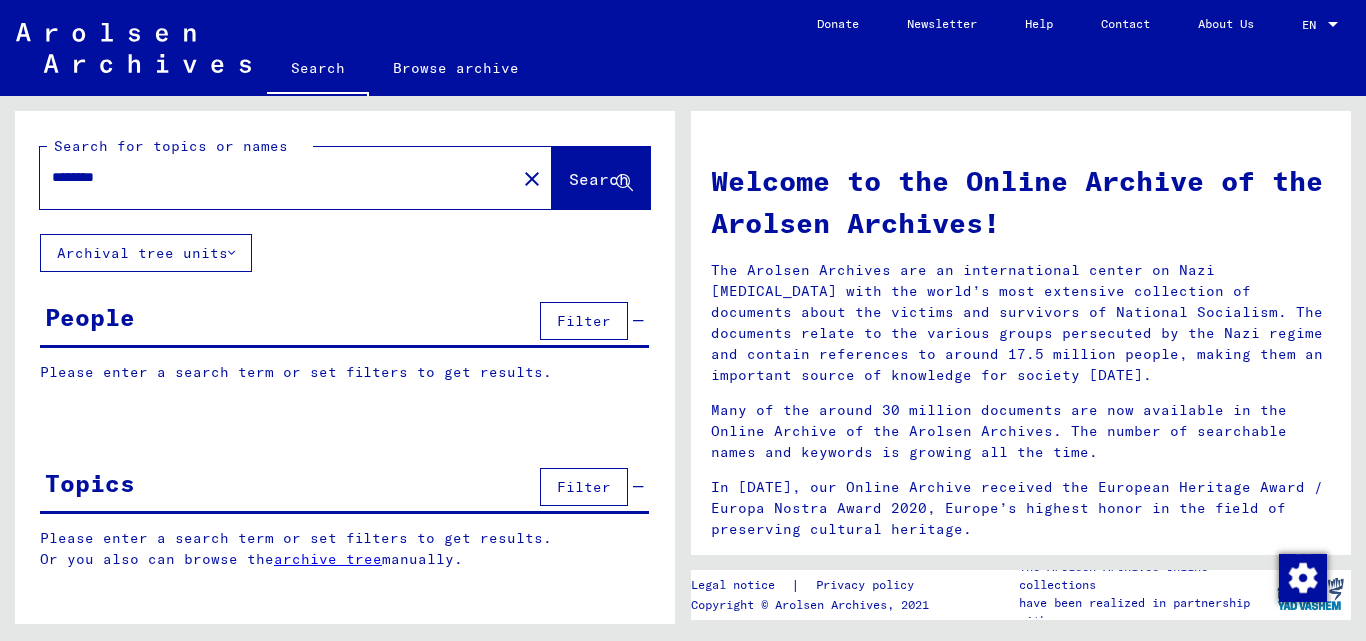 type on "********" 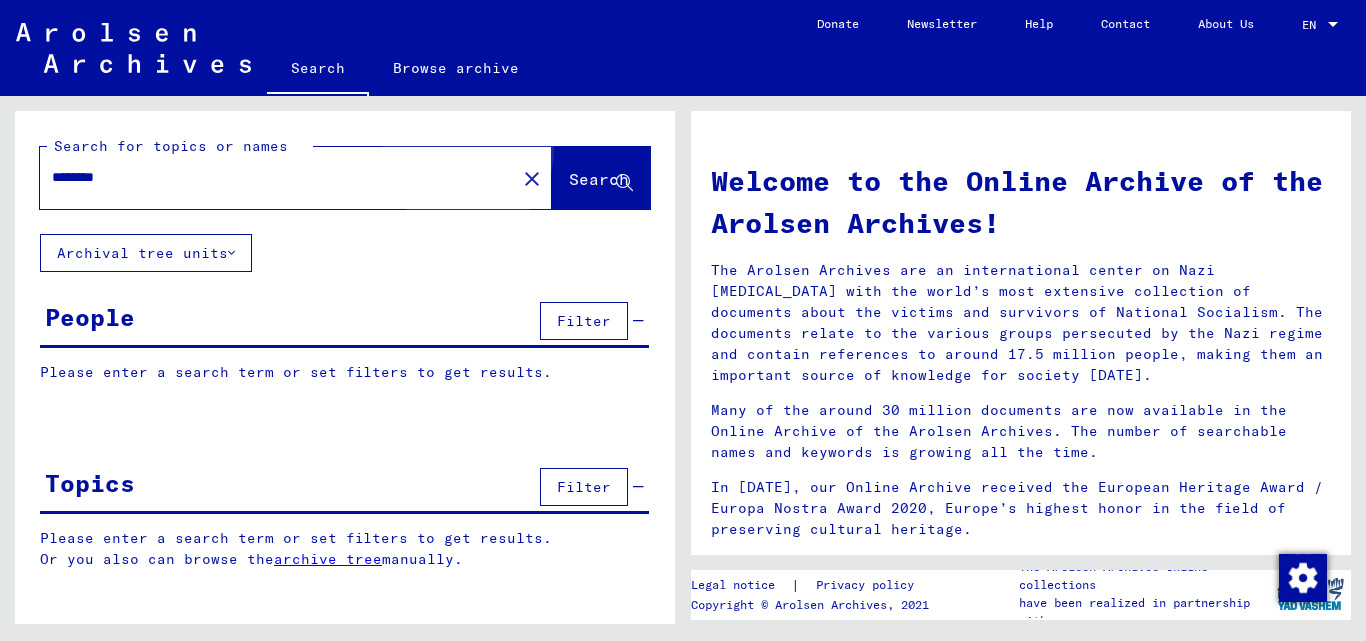 click on "Search" 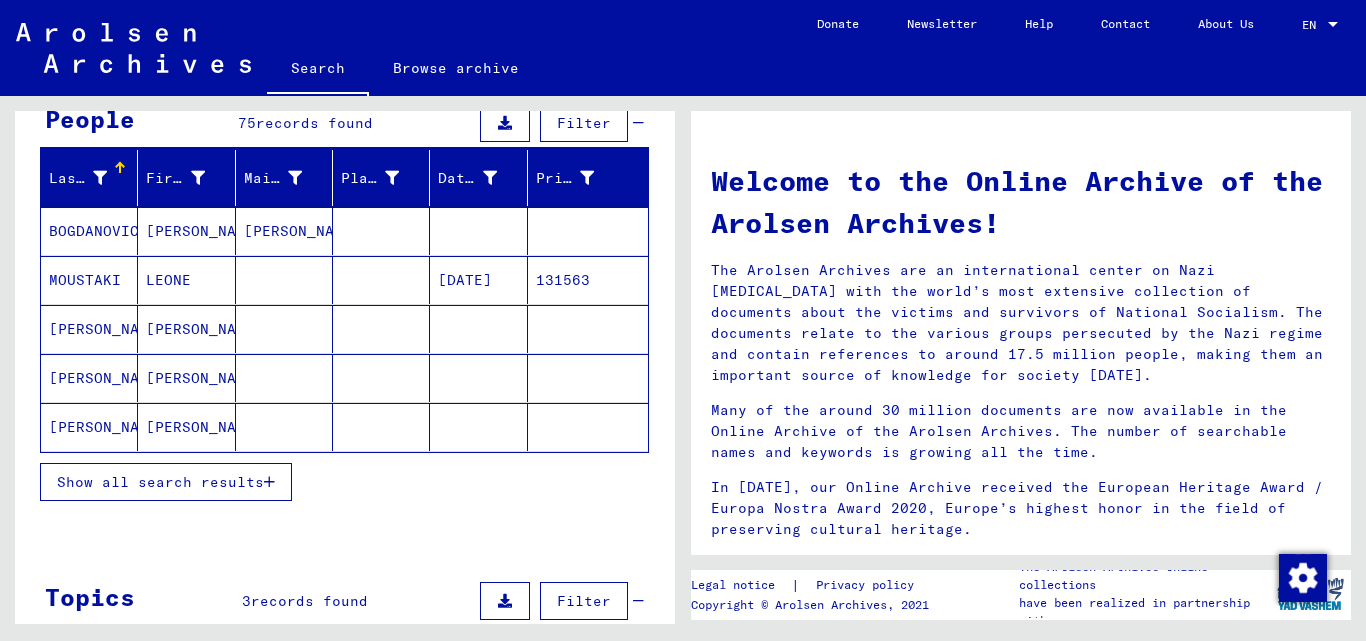 scroll, scrollTop: 200, scrollLeft: 0, axis: vertical 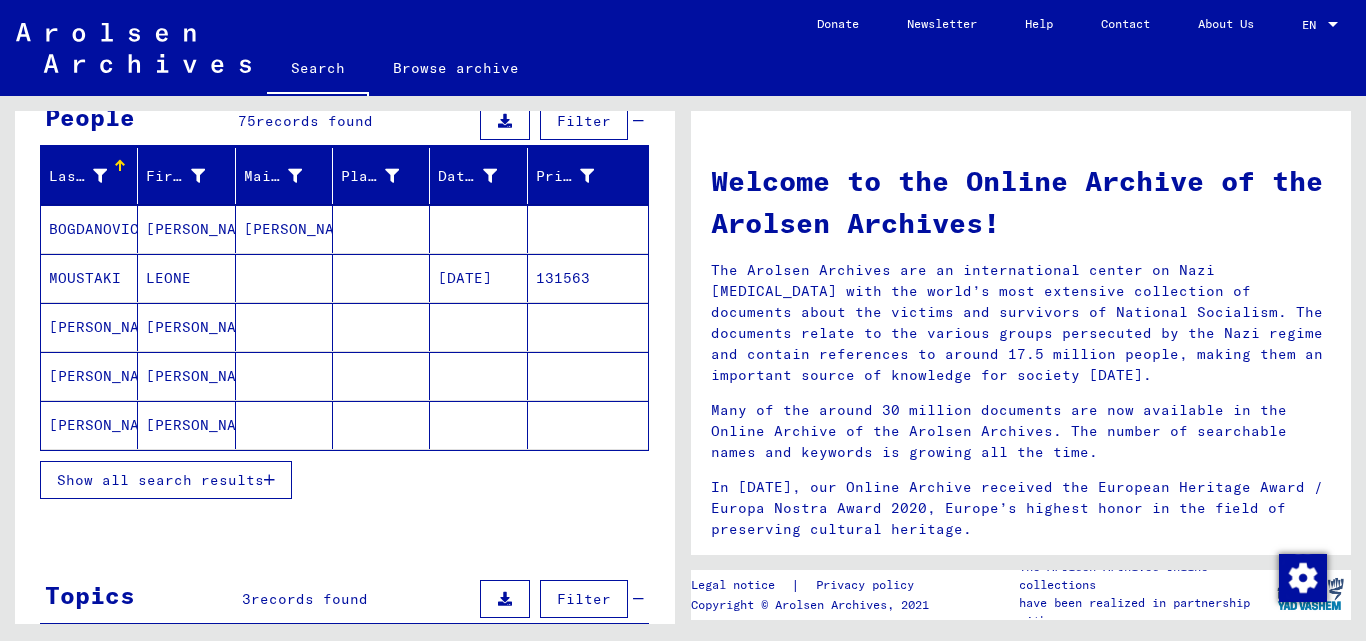 click on "Show all search results" at bounding box center (166, 480) 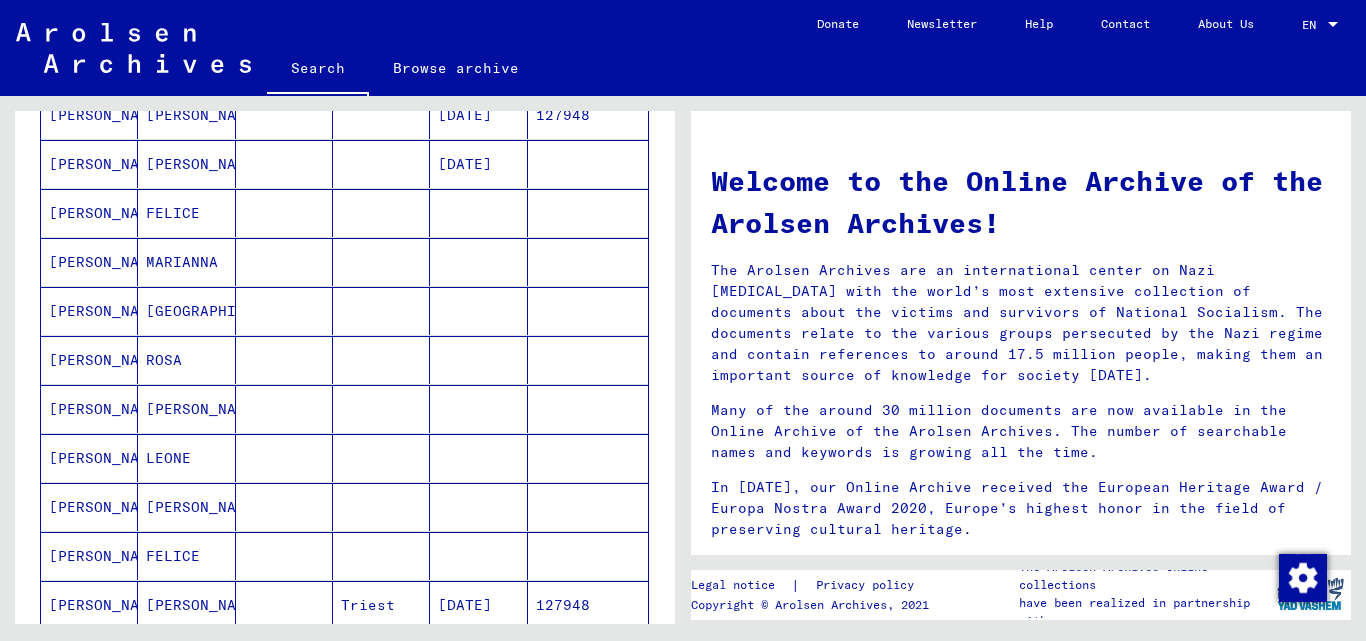 scroll, scrollTop: 1100, scrollLeft: 0, axis: vertical 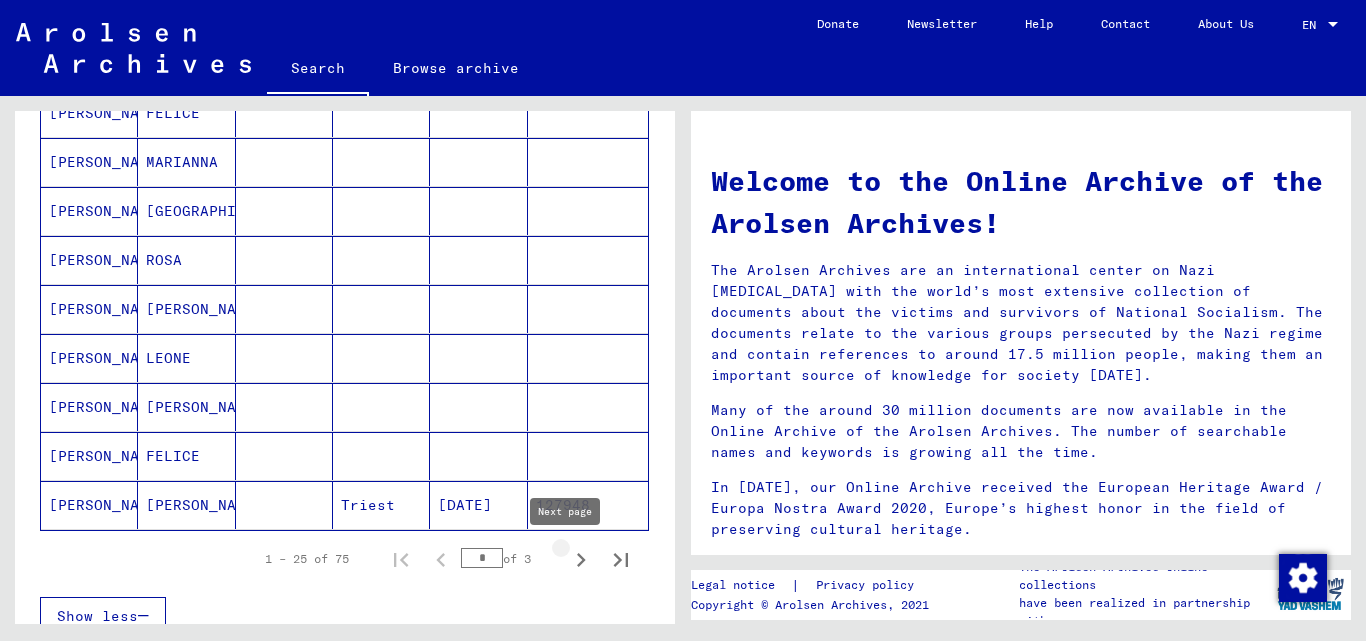 click 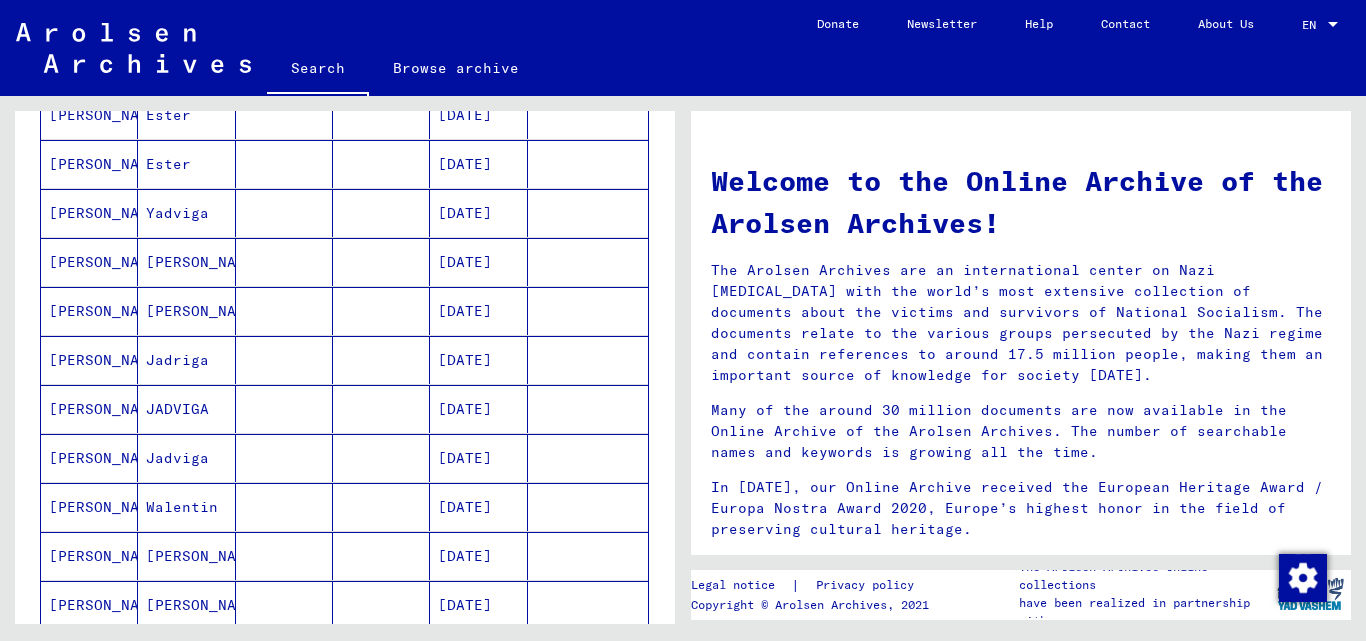 scroll, scrollTop: 1100, scrollLeft: 0, axis: vertical 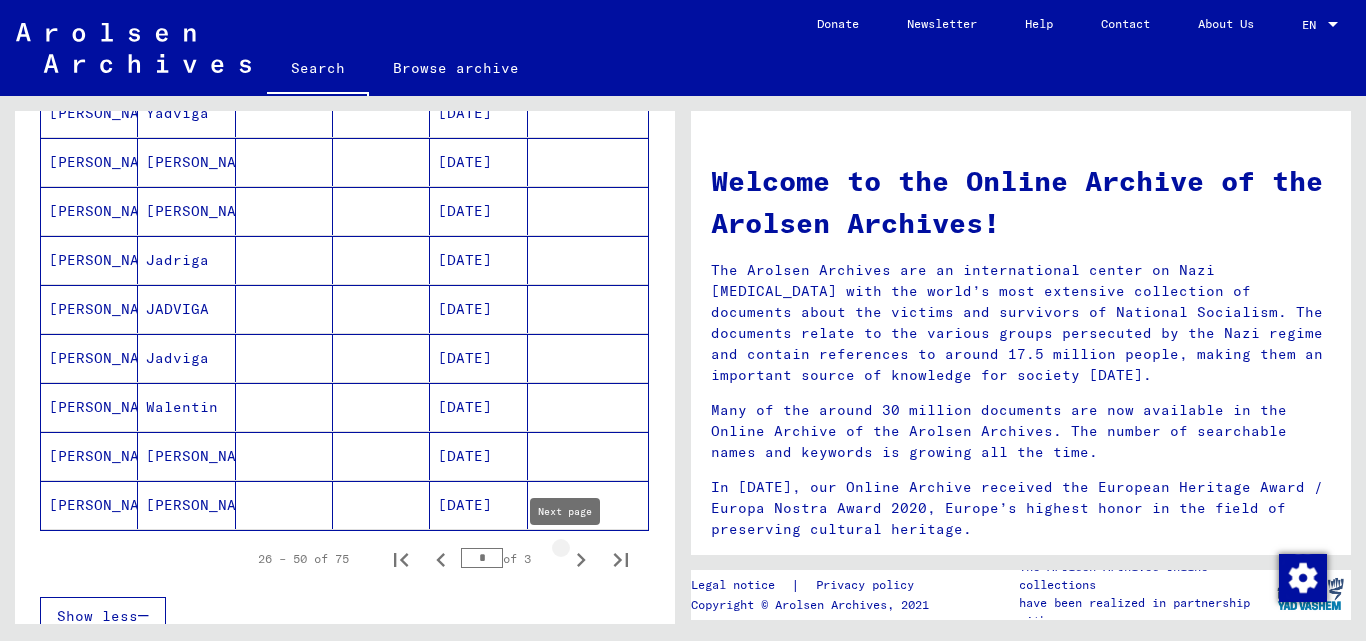 click 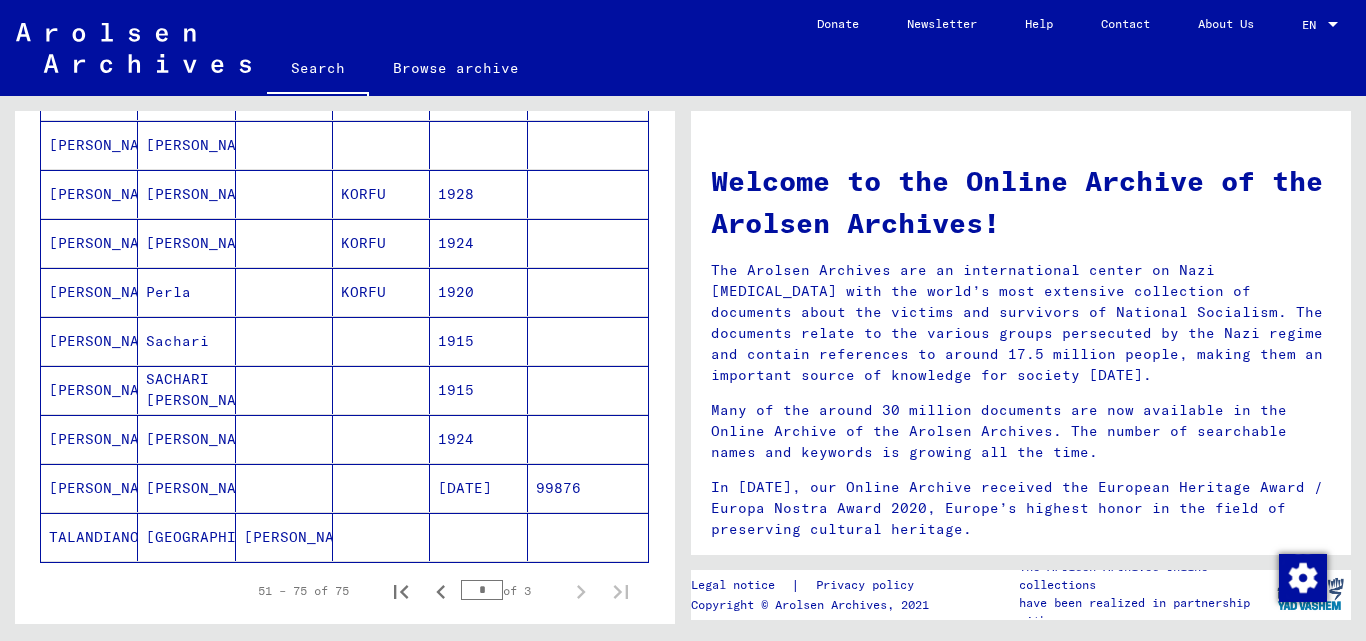 scroll, scrollTop: 1100, scrollLeft: 0, axis: vertical 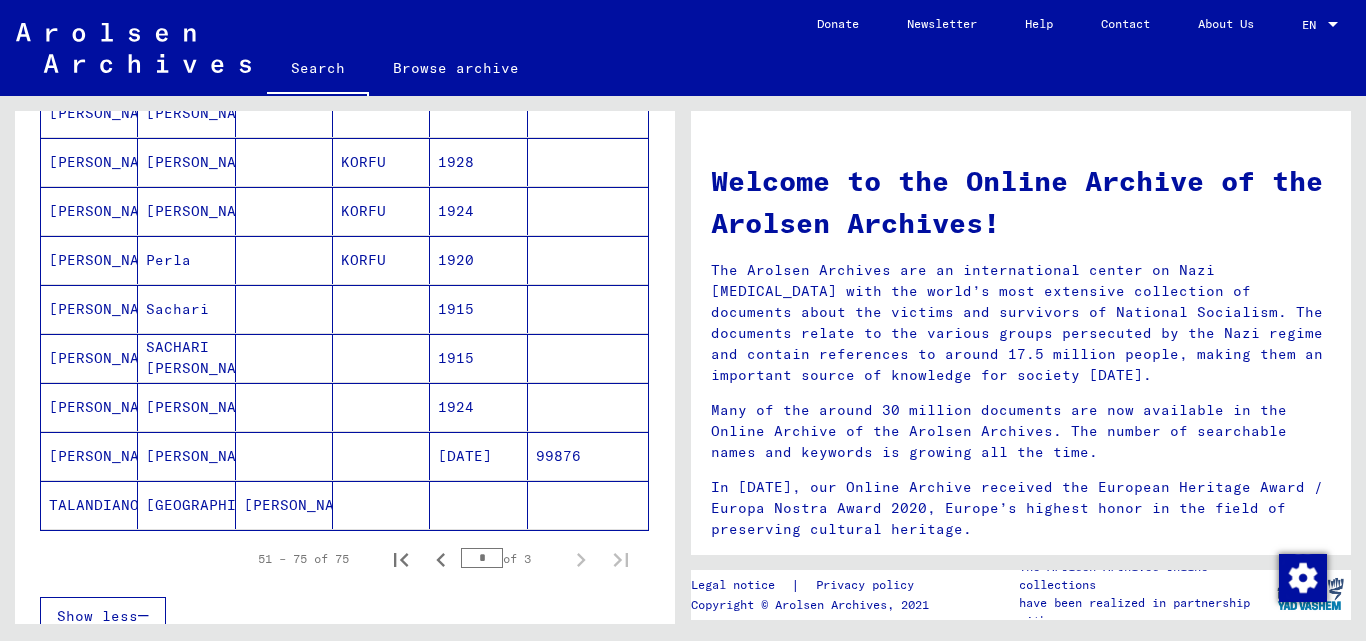 click on "Perla" at bounding box center [186, 309] 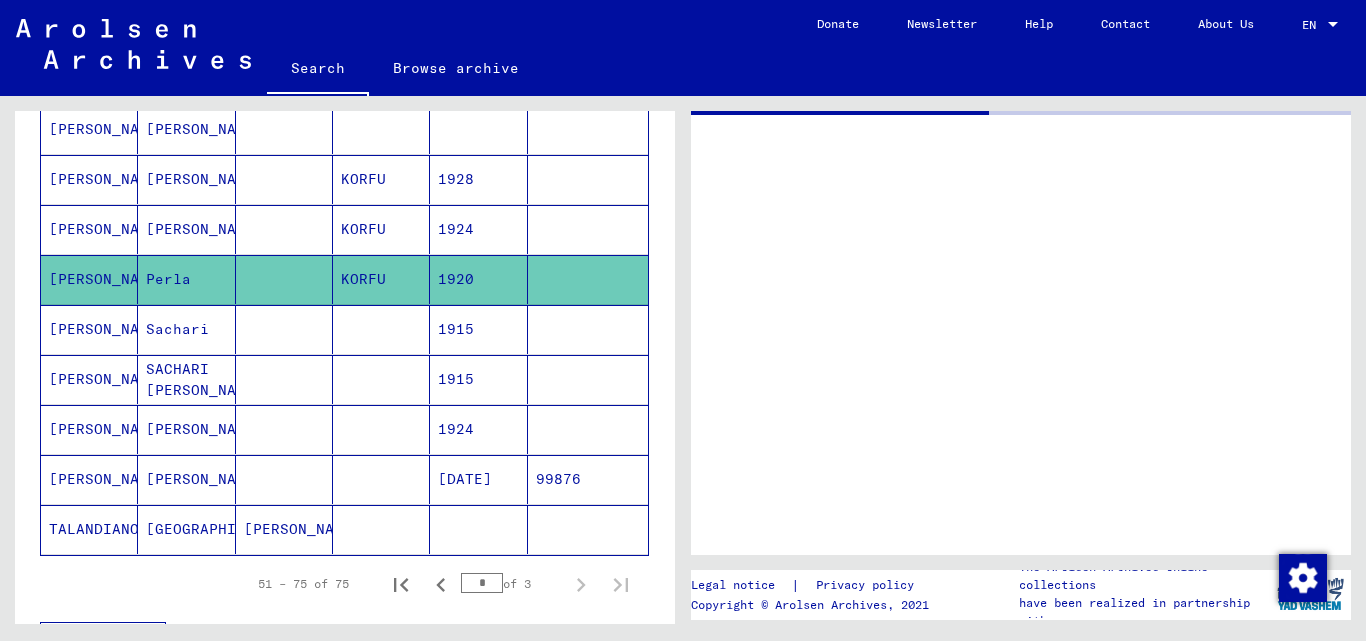 scroll, scrollTop: 1116, scrollLeft: 0, axis: vertical 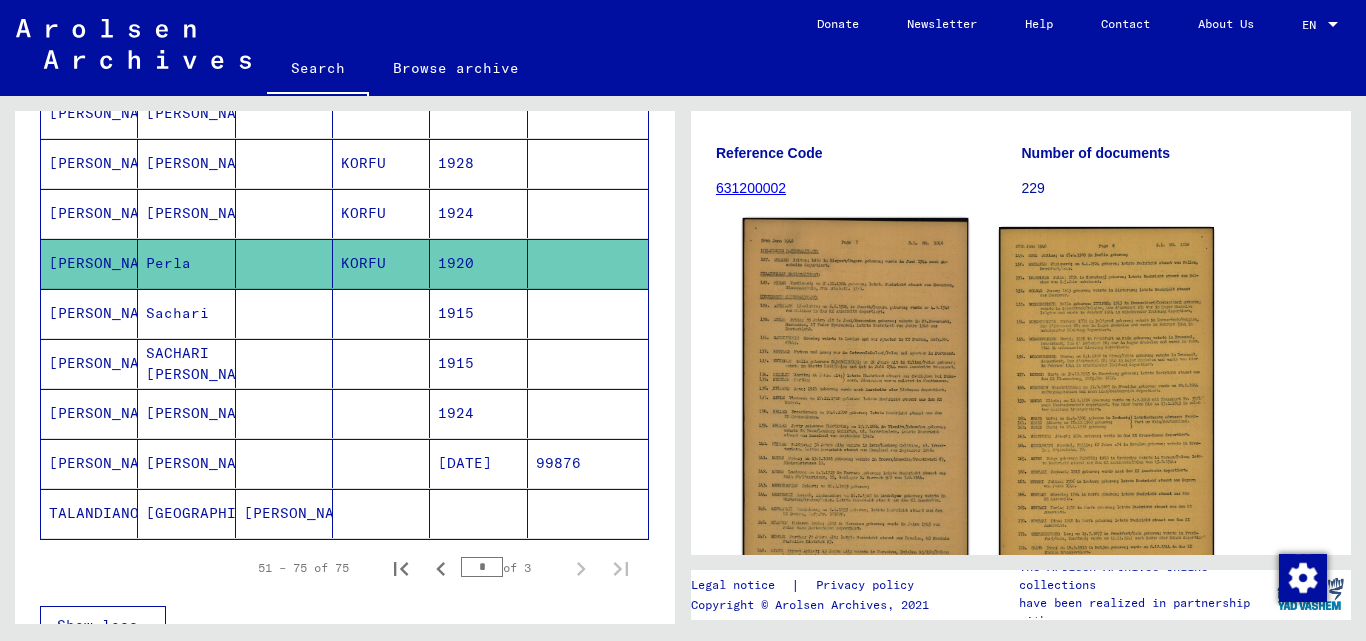 click 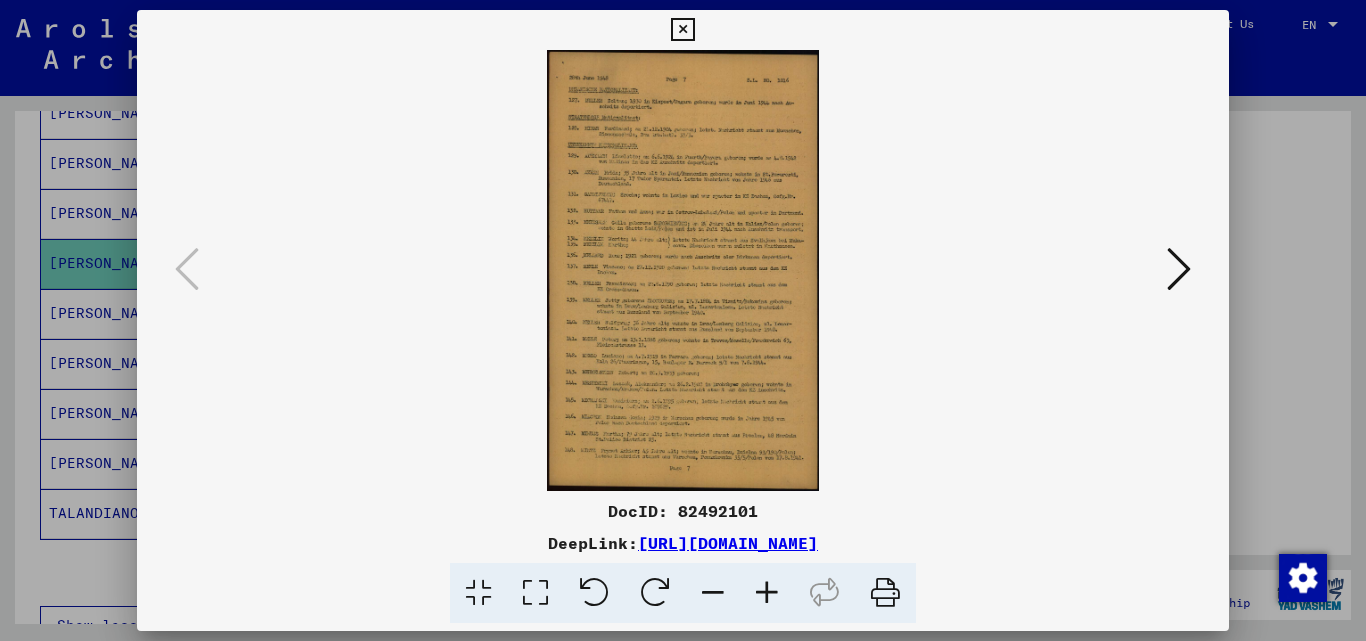 click at bounding box center [767, 593] 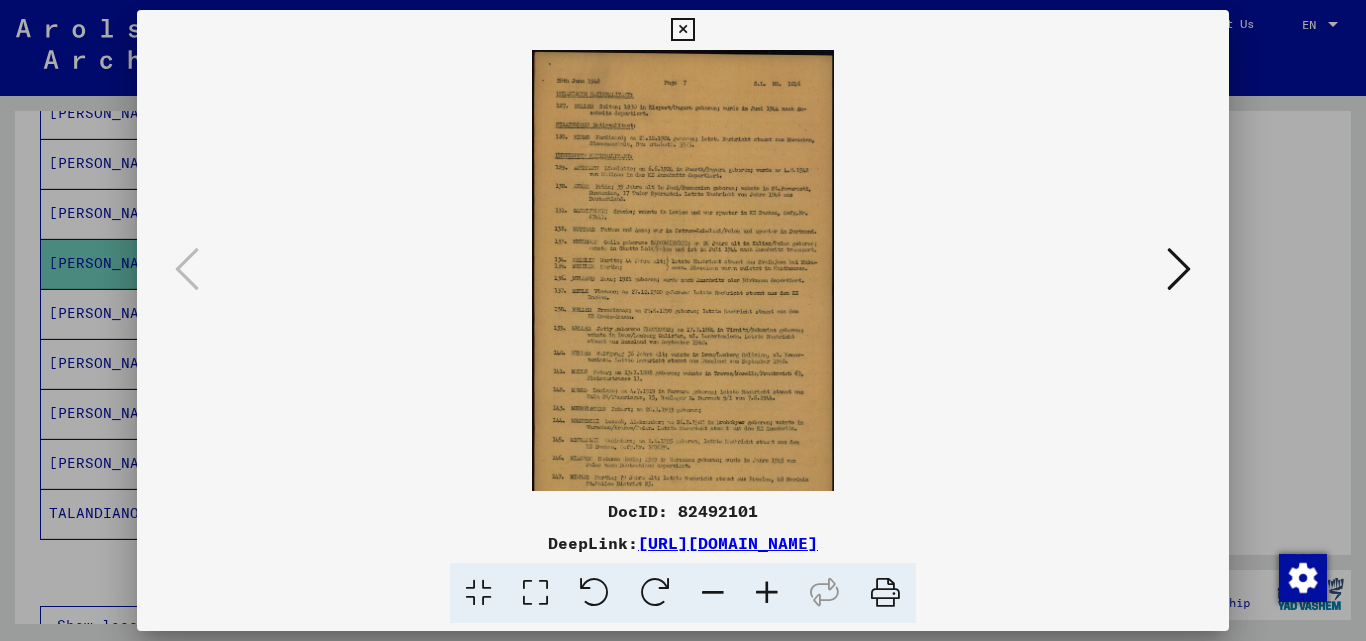 click at bounding box center (767, 593) 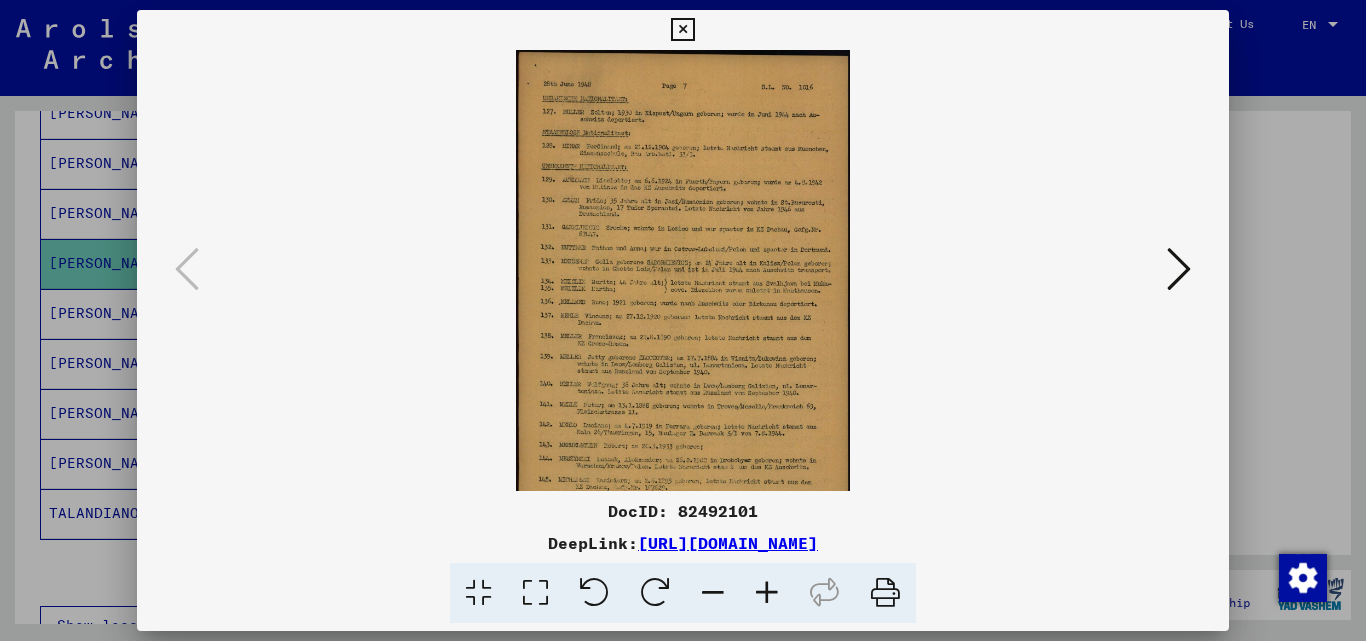click at bounding box center (767, 593) 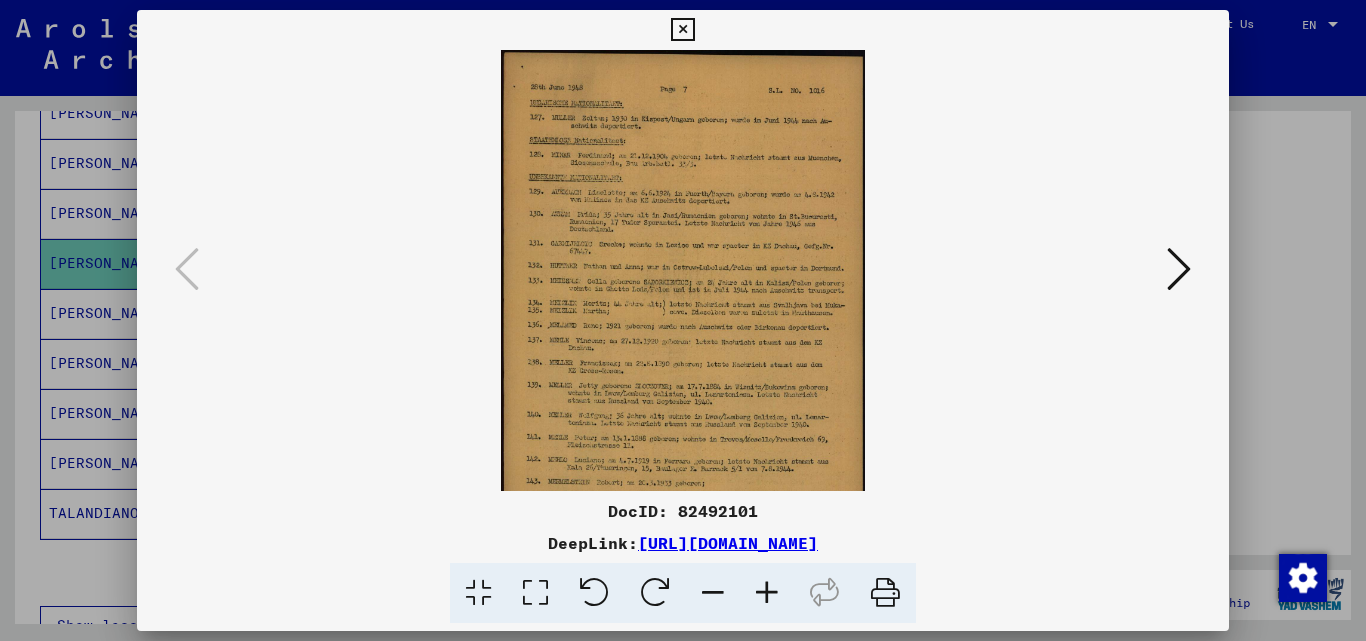 click at bounding box center (767, 593) 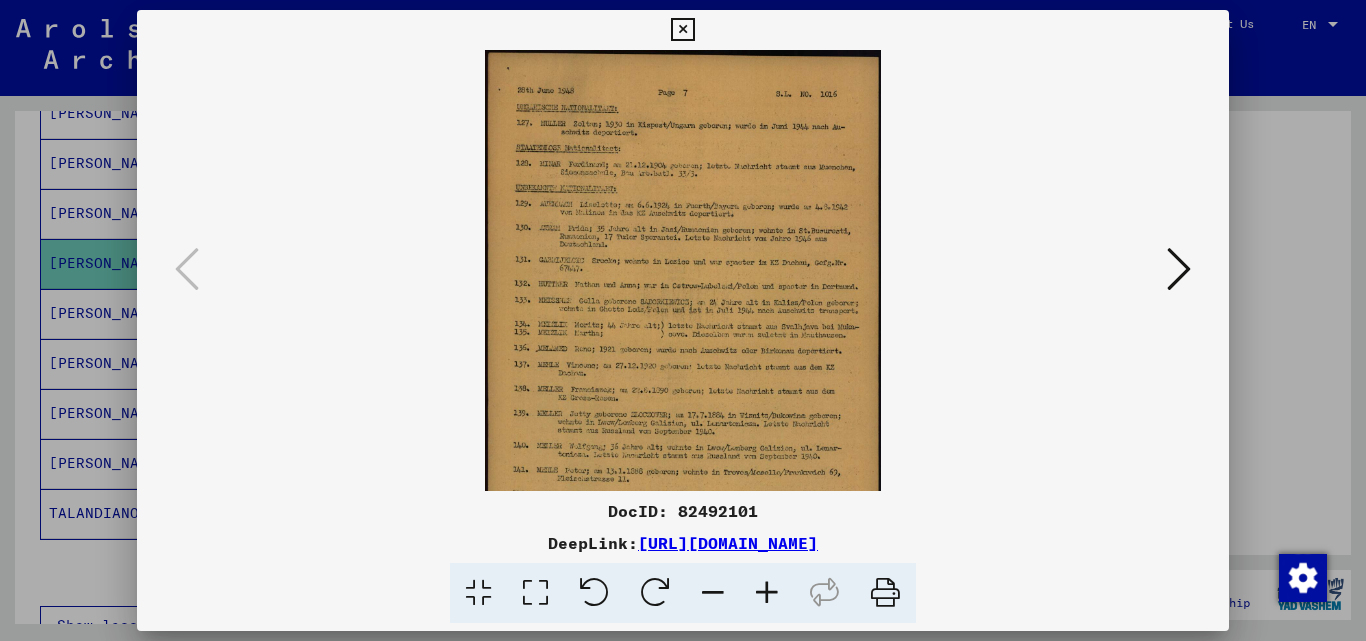 click at bounding box center [767, 593] 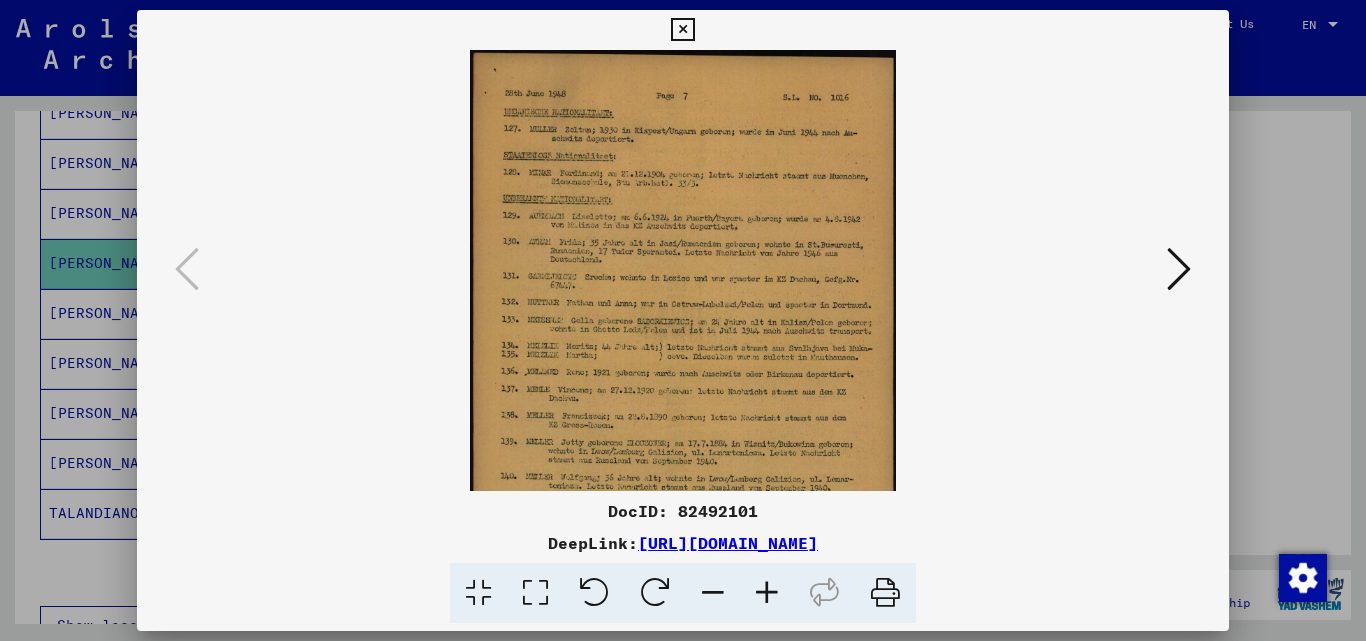 click at bounding box center [767, 593] 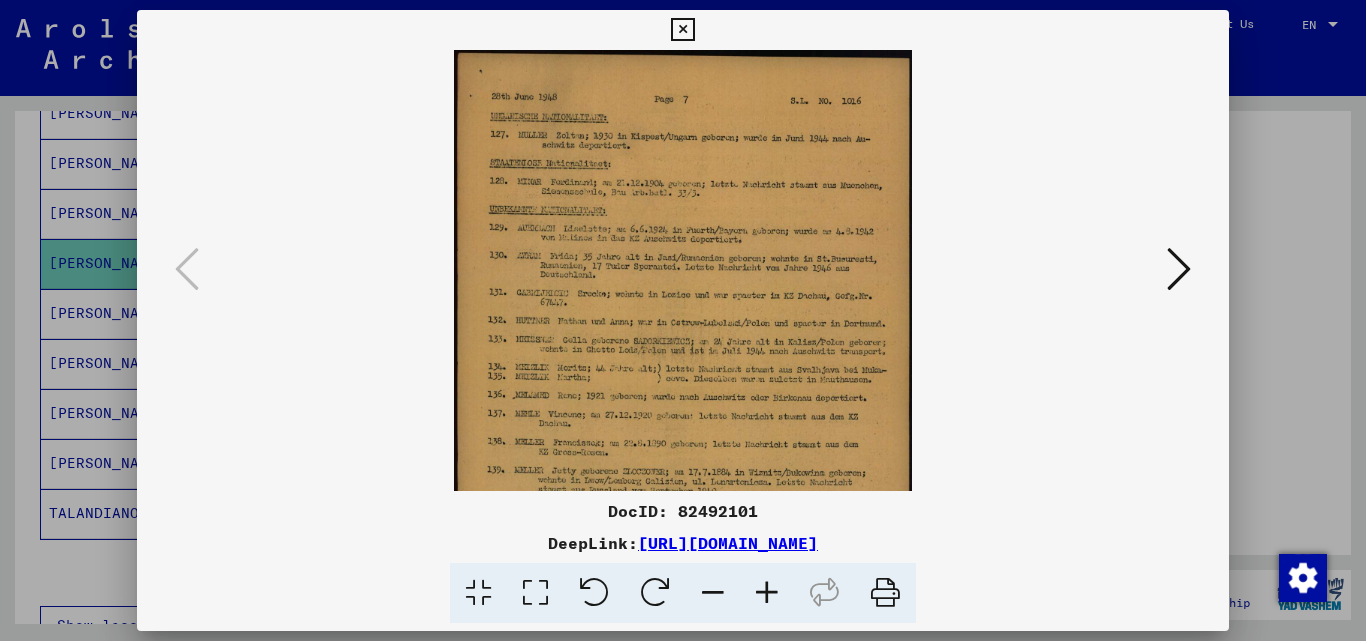 click at bounding box center [767, 593] 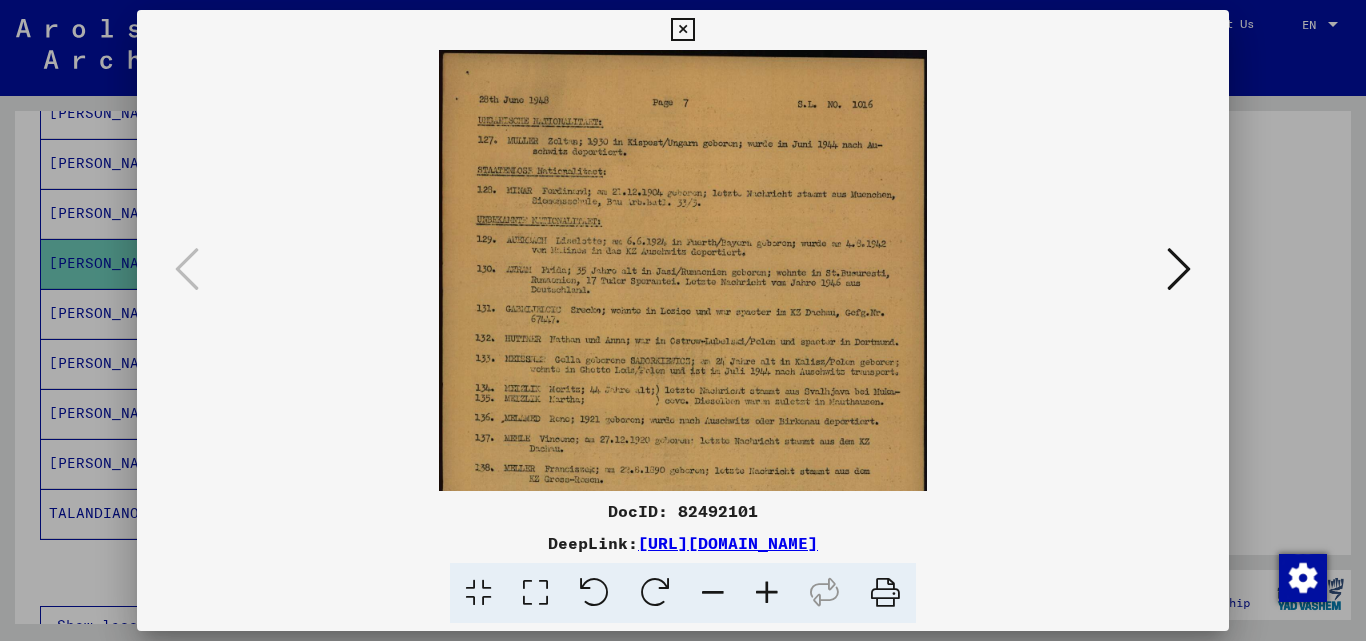 click at bounding box center (767, 593) 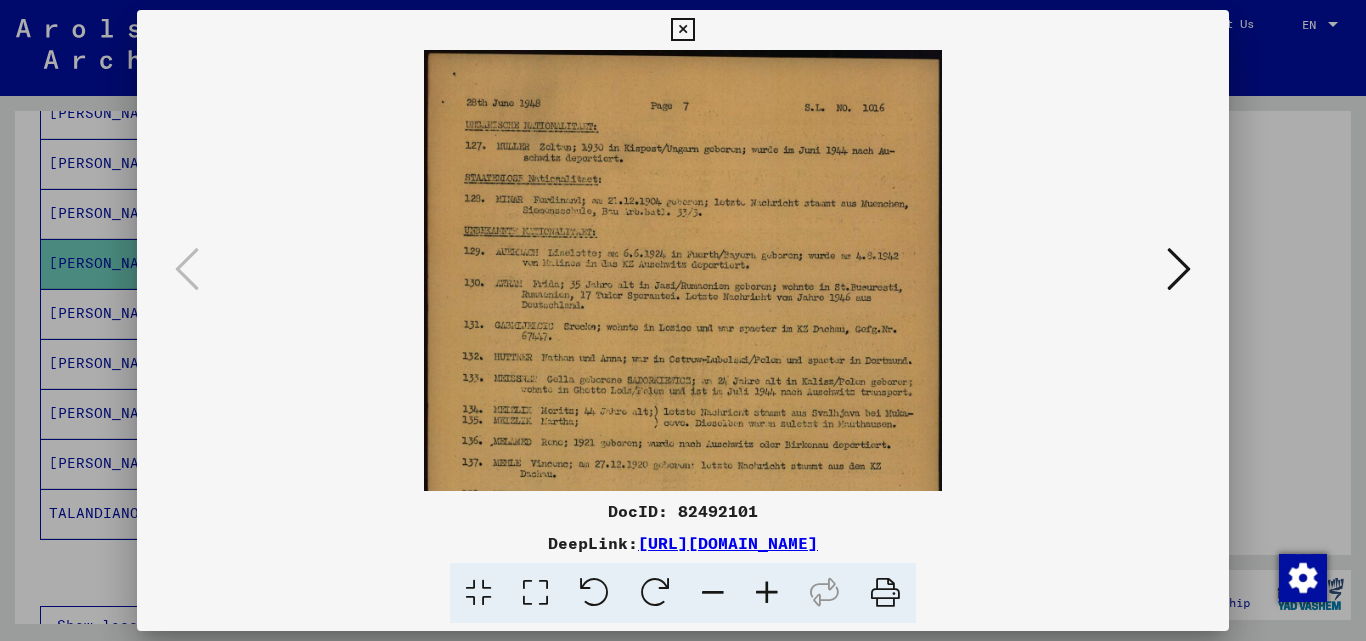 click at bounding box center [767, 593] 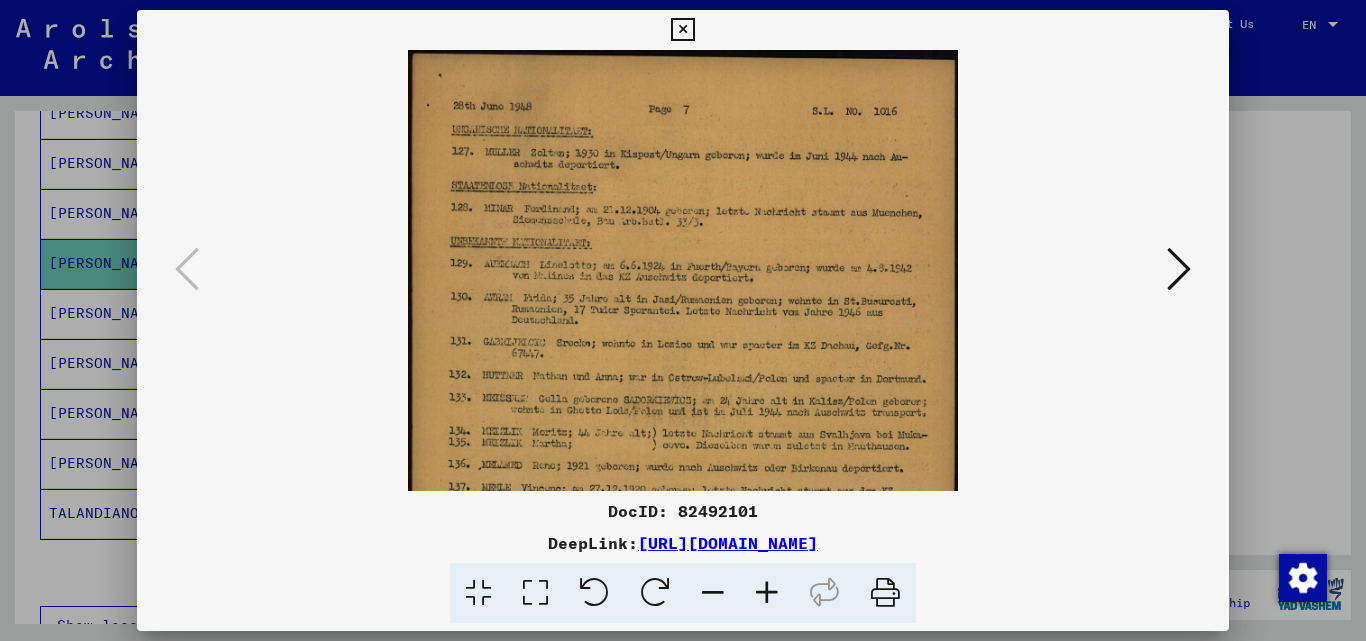 click at bounding box center (767, 593) 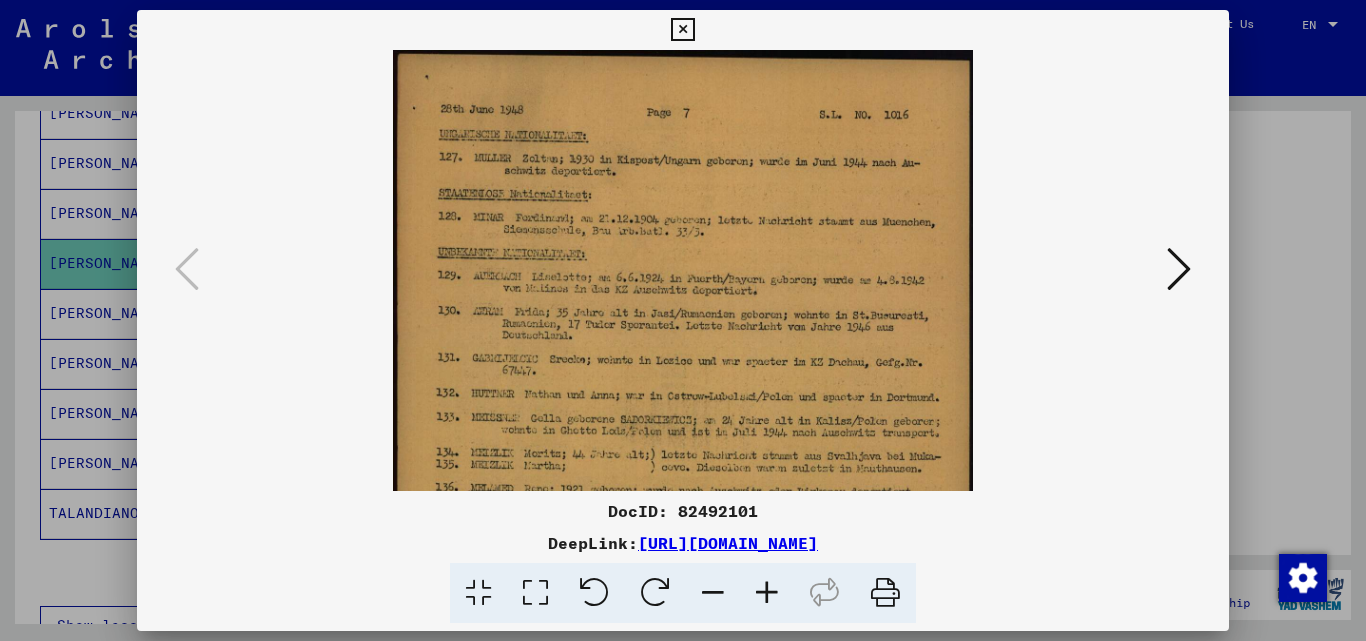 click at bounding box center (767, 593) 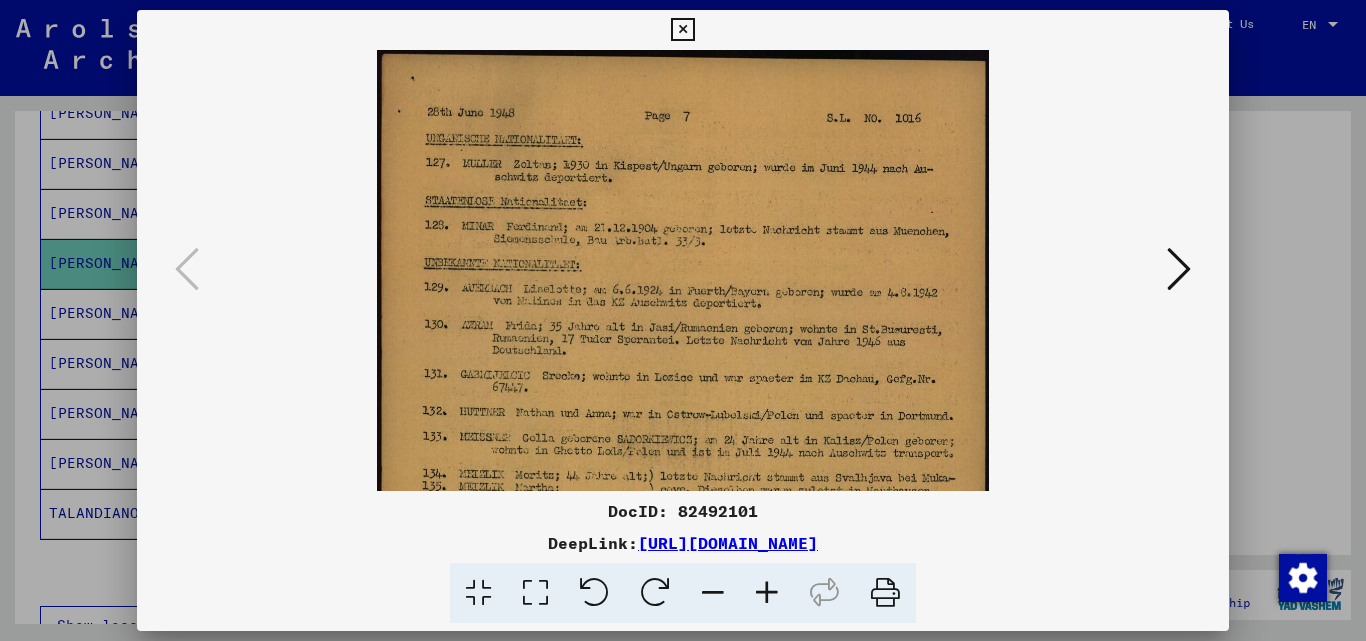 click at bounding box center [767, 593] 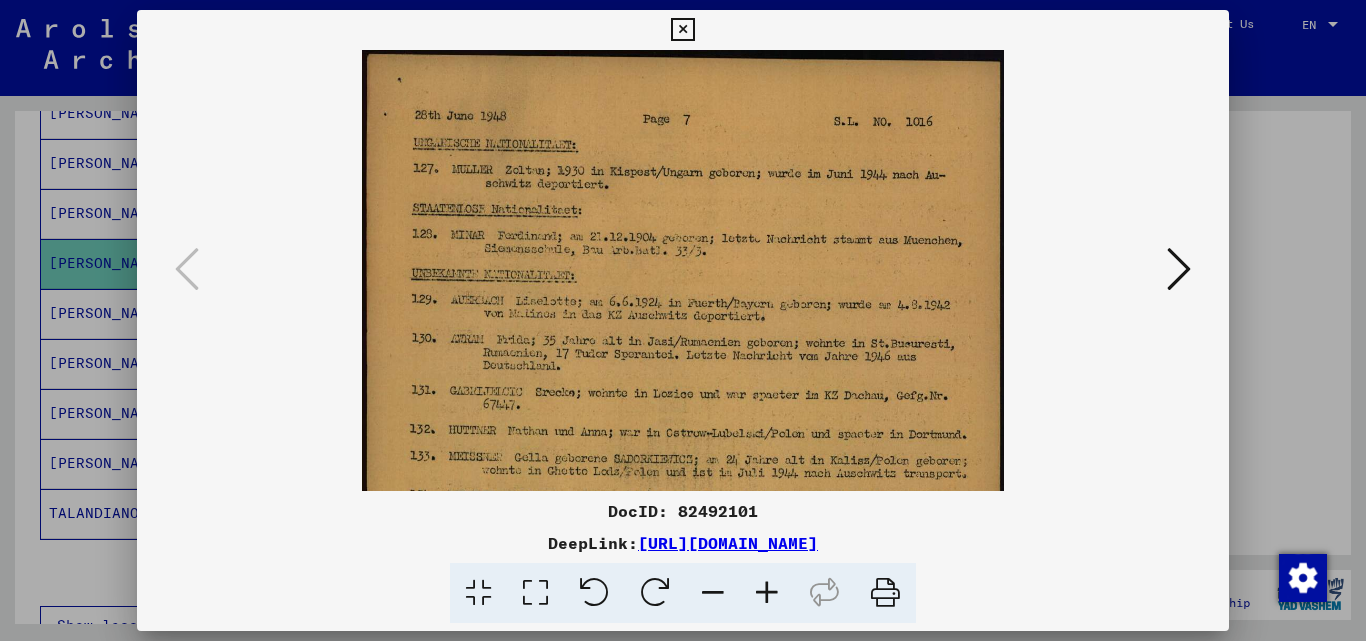 click at bounding box center [767, 593] 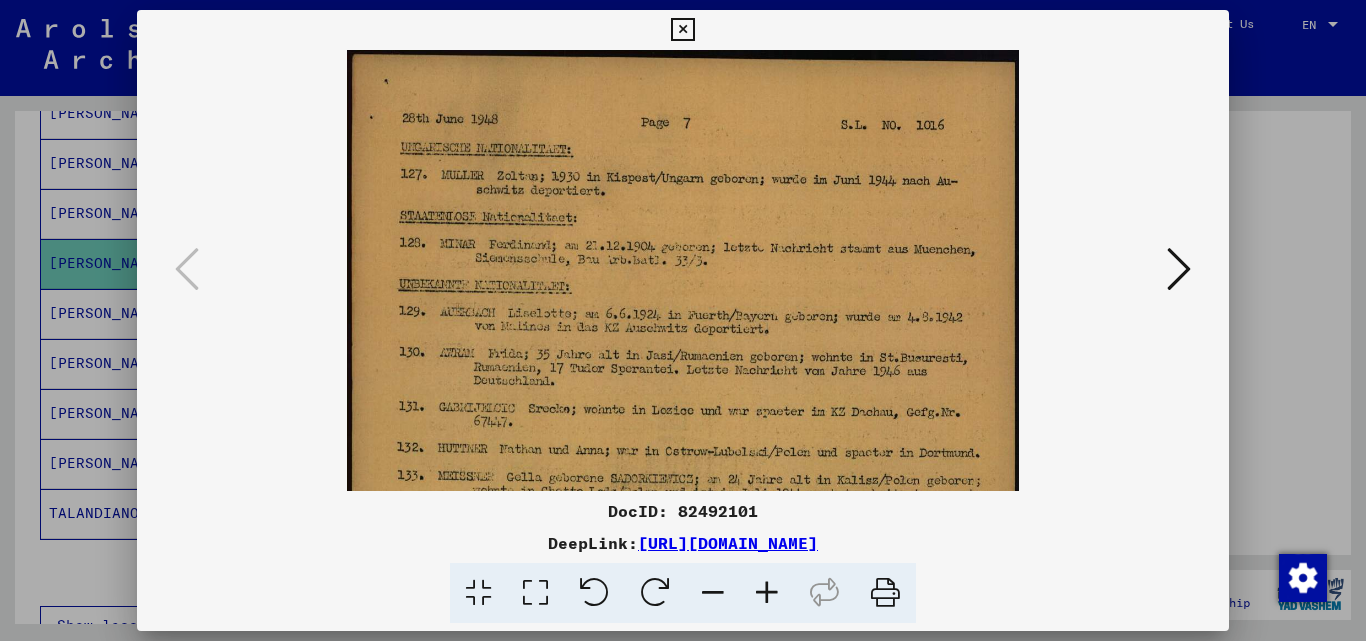 click at bounding box center (767, 593) 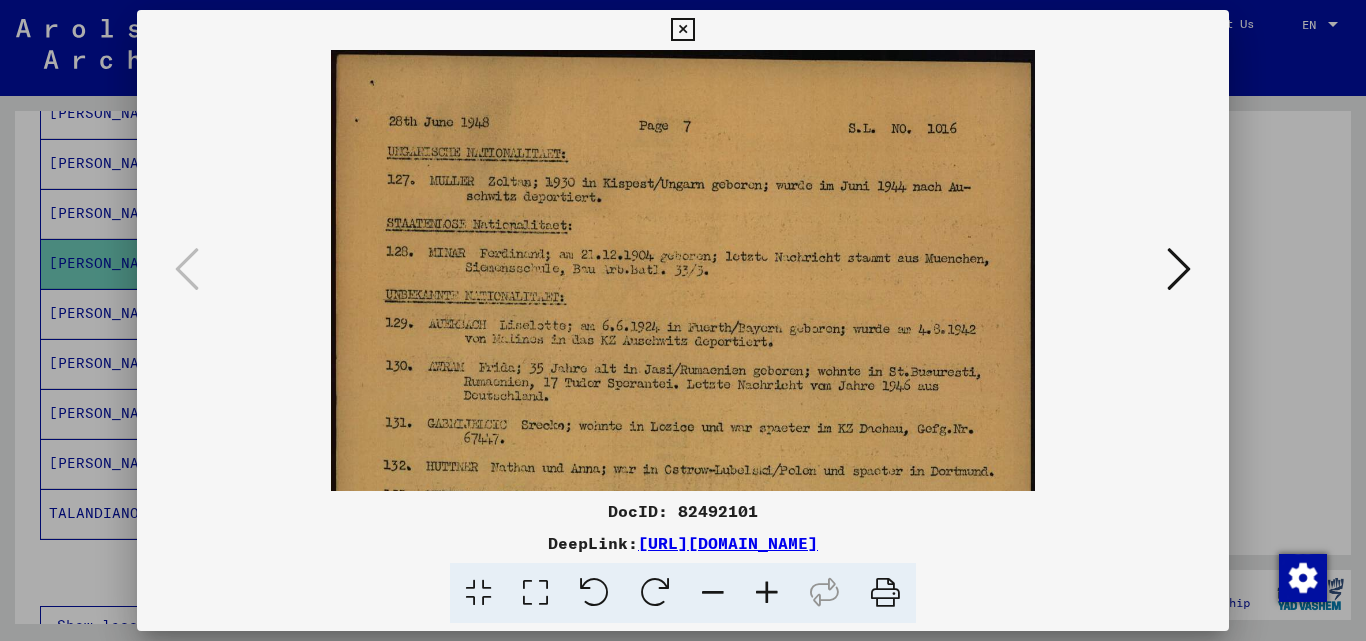 click at bounding box center (767, 593) 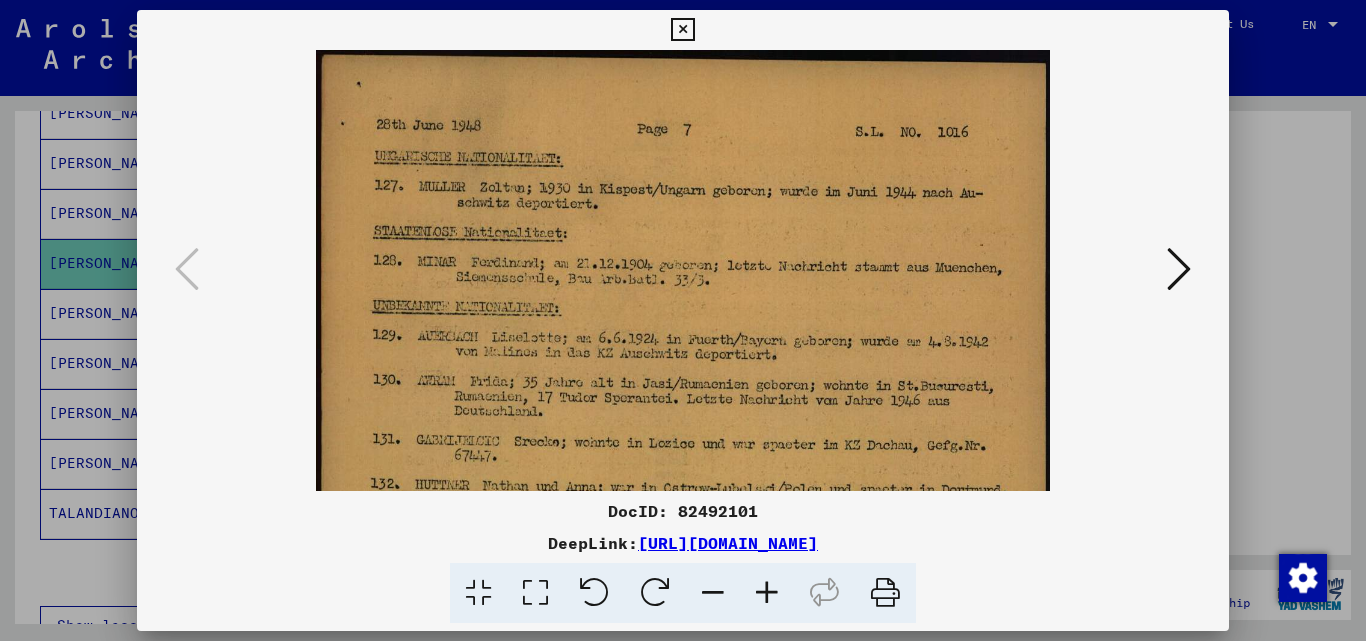 click at bounding box center [767, 593] 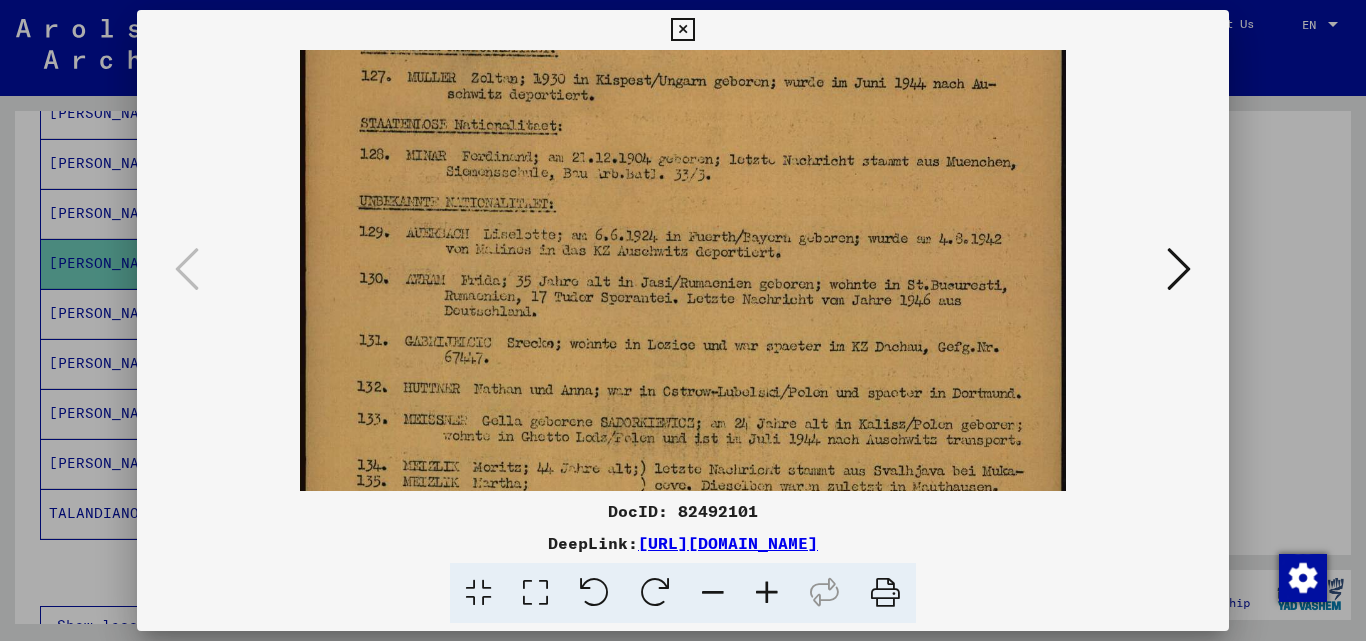 scroll, scrollTop: 240, scrollLeft: 0, axis: vertical 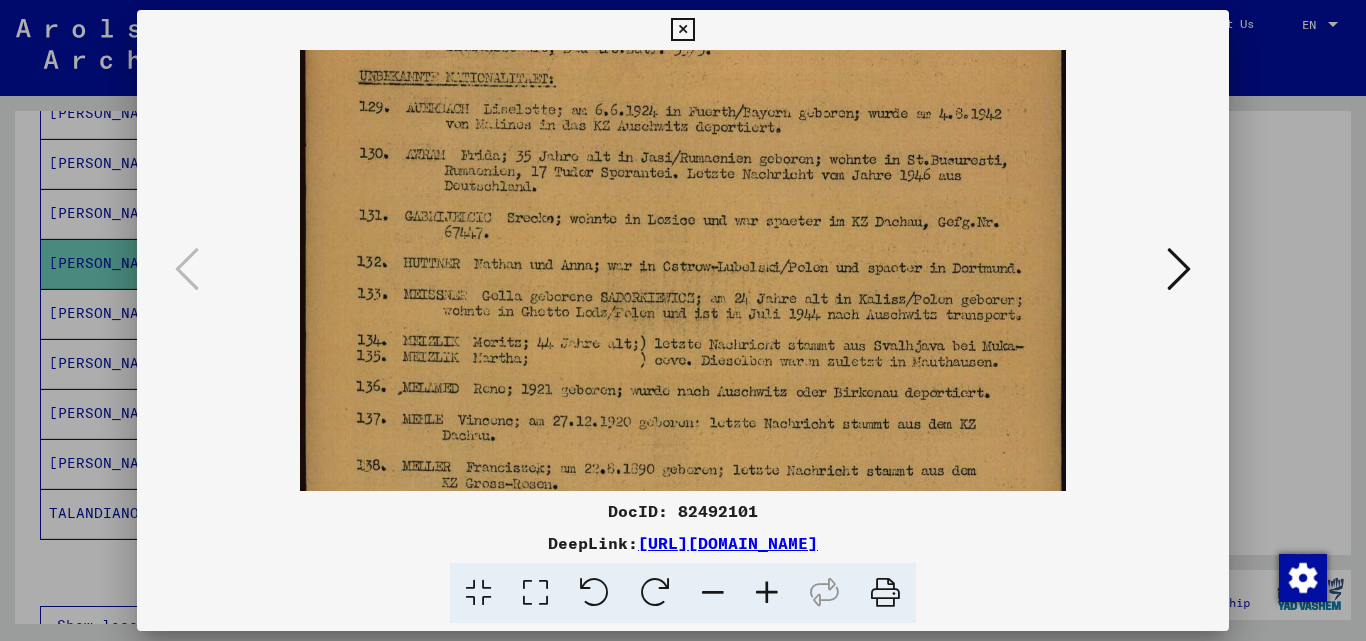 drag, startPoint x: 707, startPoint y: 426, endPoint x: 751, endPoint y: 186, distance: 244 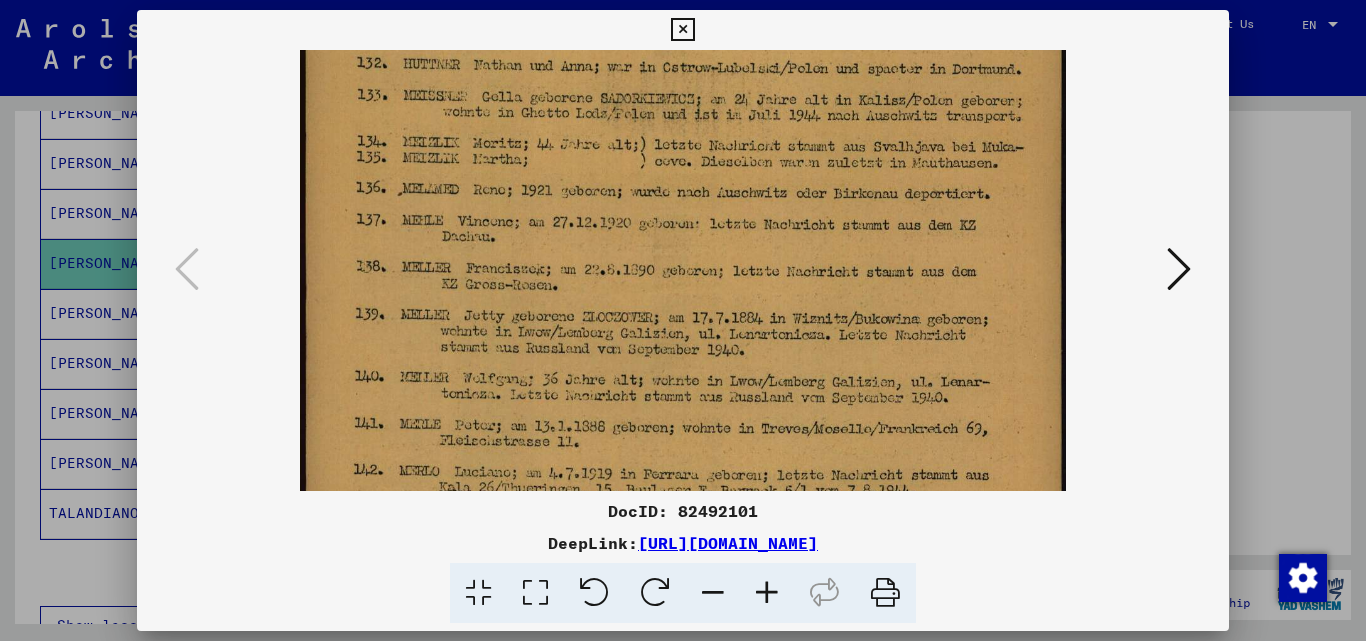 scroll, scrollTop: 451, scrollLeft: 0, axis: vertical 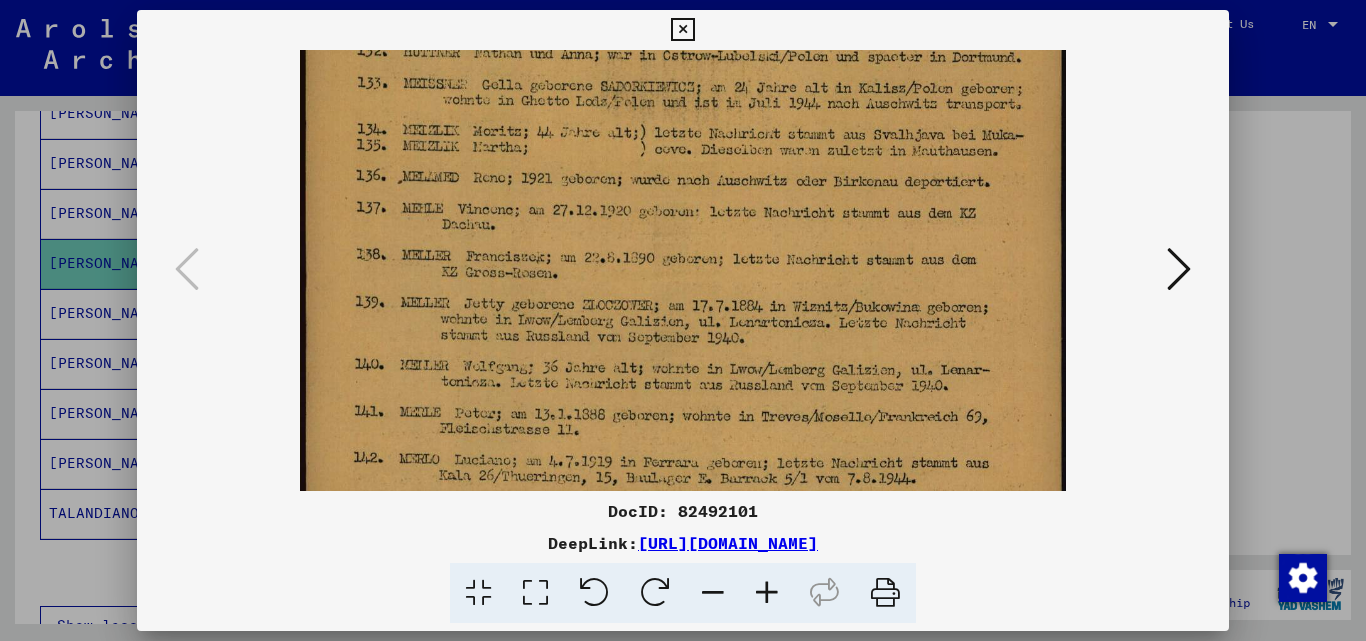 drag, startPoint x: 634, startPoint y: 407, endPoint x: 681, endPoint y: 196, distance: 216.17123 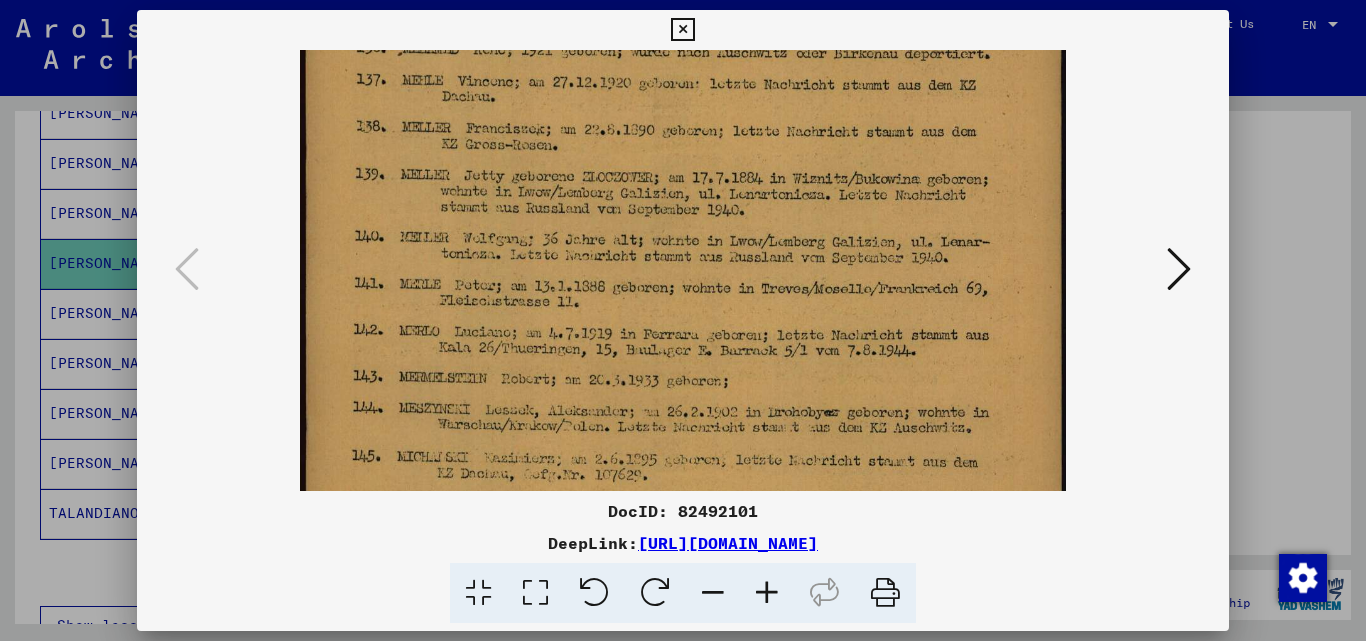 scroll, scrollTop: 580, scrollLeft: 0, axis: vertical 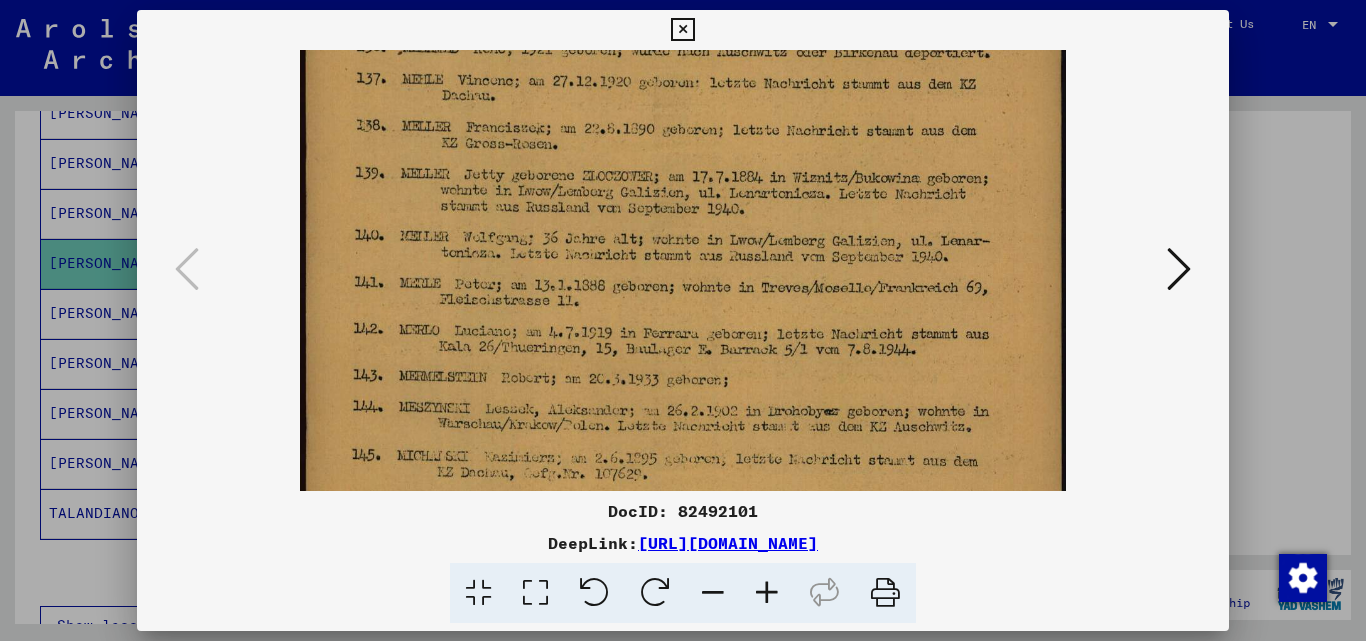 drag, startPoint x: 670, startPoint y: 433, endPoint x: 701, endPoint y: 304, distance: 132.67253 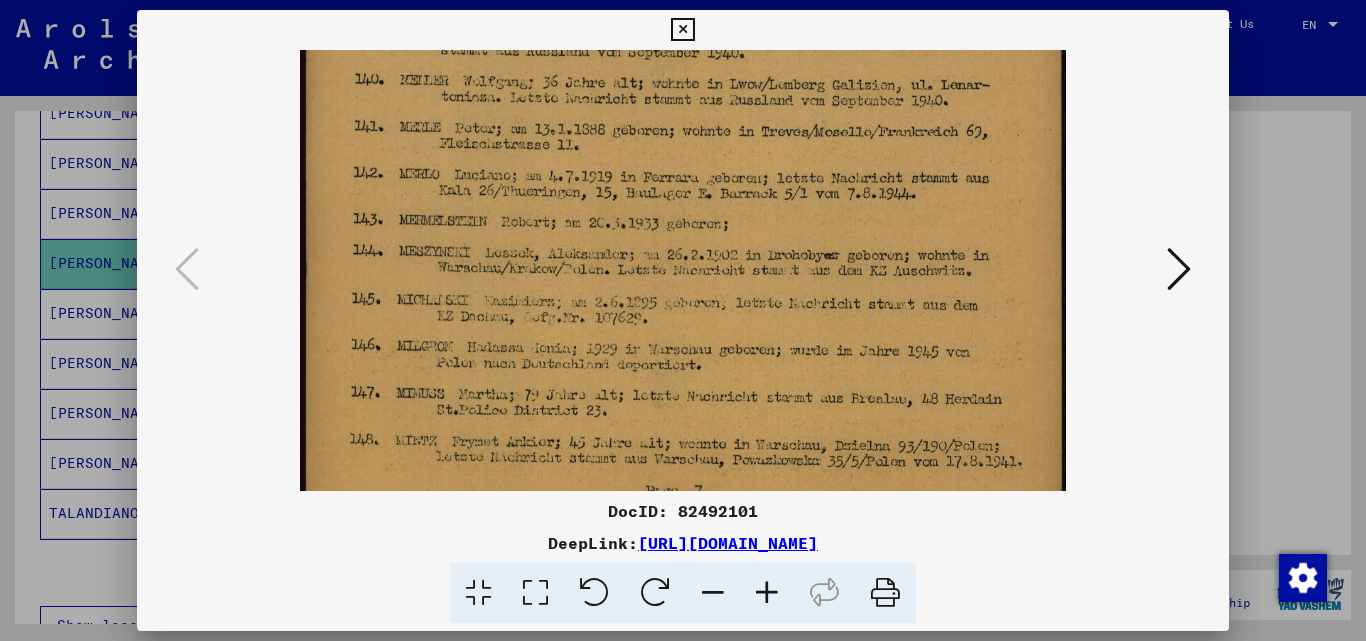 scroll, scrollTop: 786, scrollLeft: 0, axis: vertical 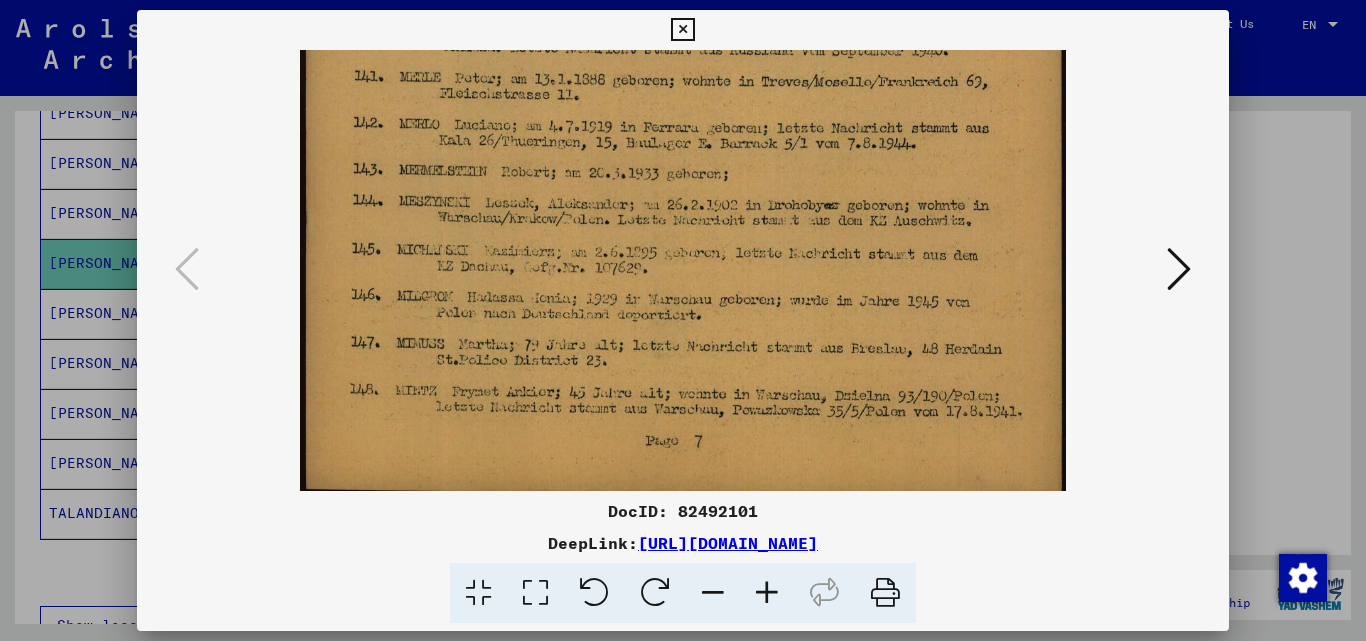 drag, startPoint x: 619, startPoint y: 425, endPoint x: 641, endPoint y: 219, distance: 207.17143 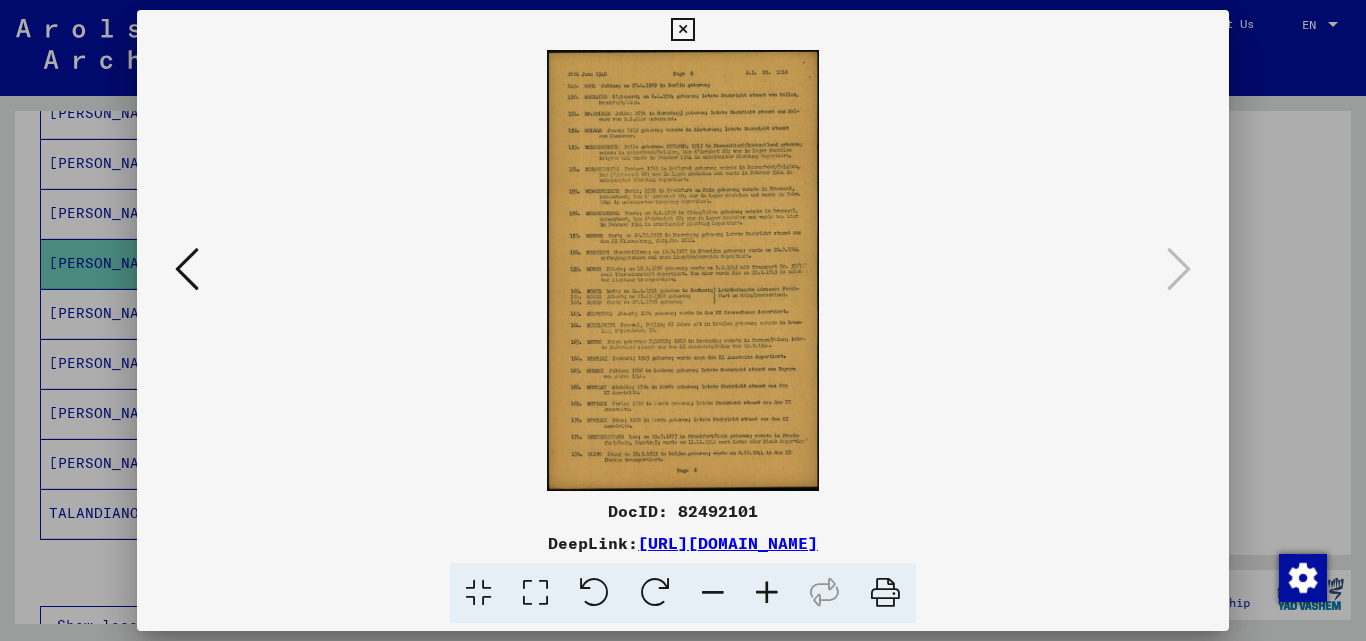 click at bounding box center [767, 593] 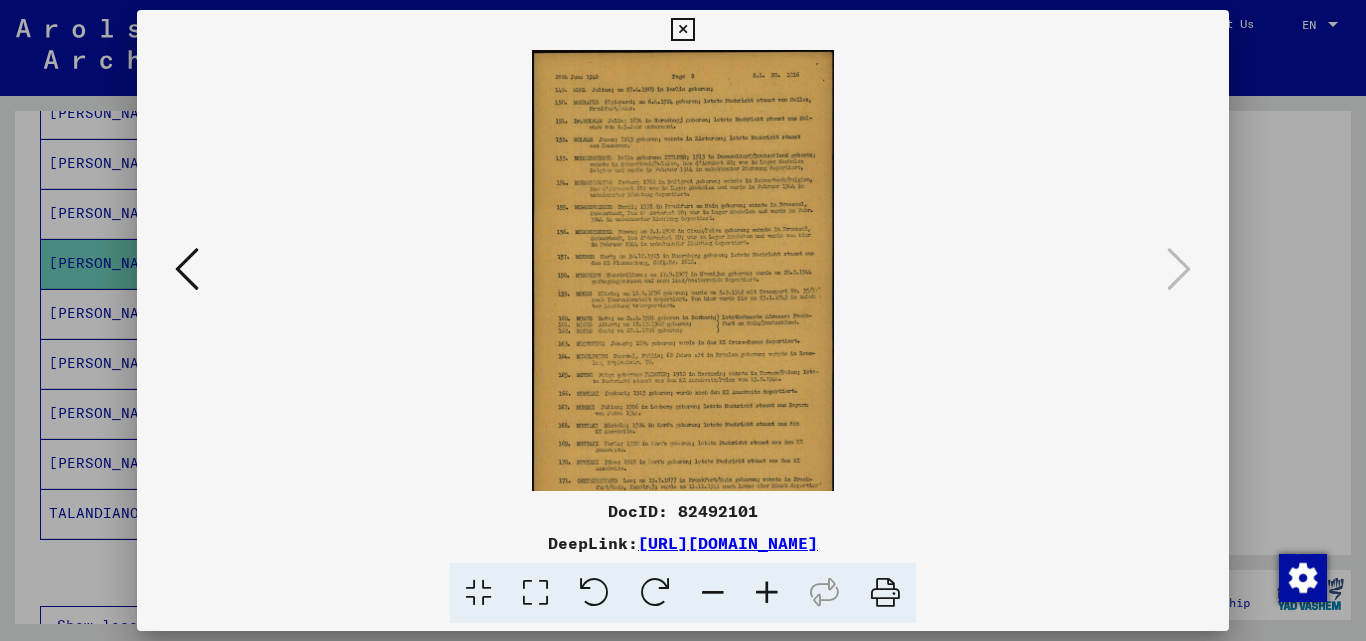 click at bounding box center [767, 593] 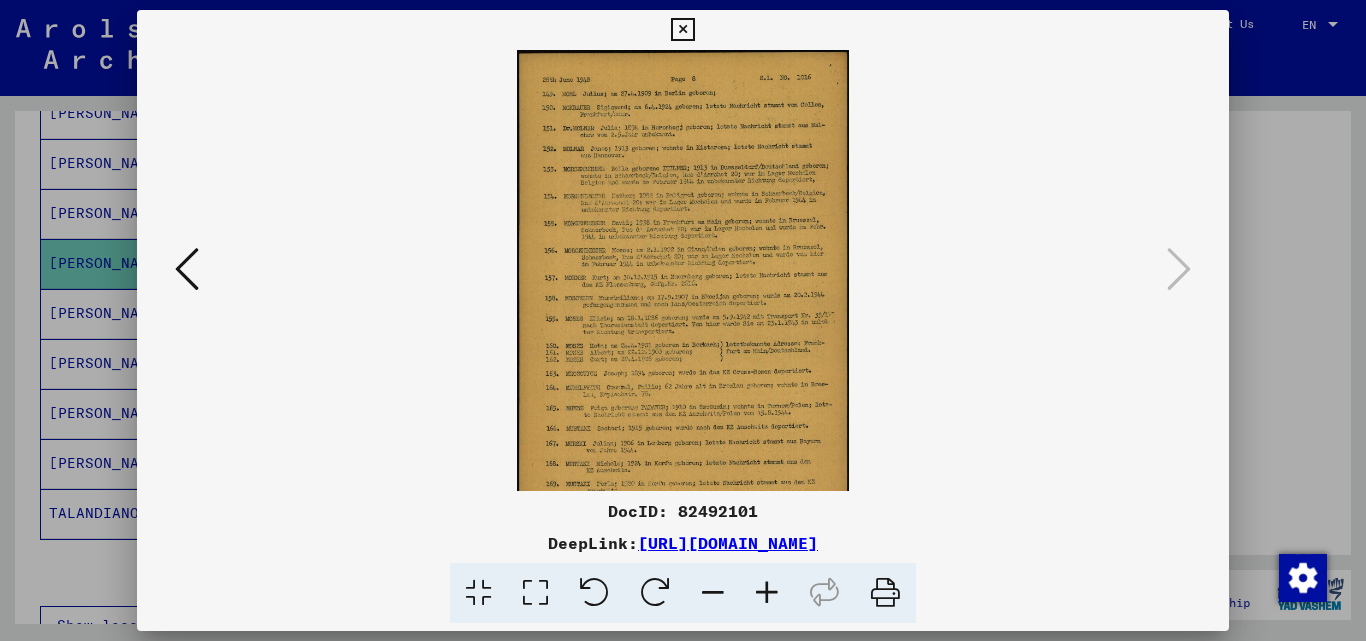 click at bounding box center (767, 593) 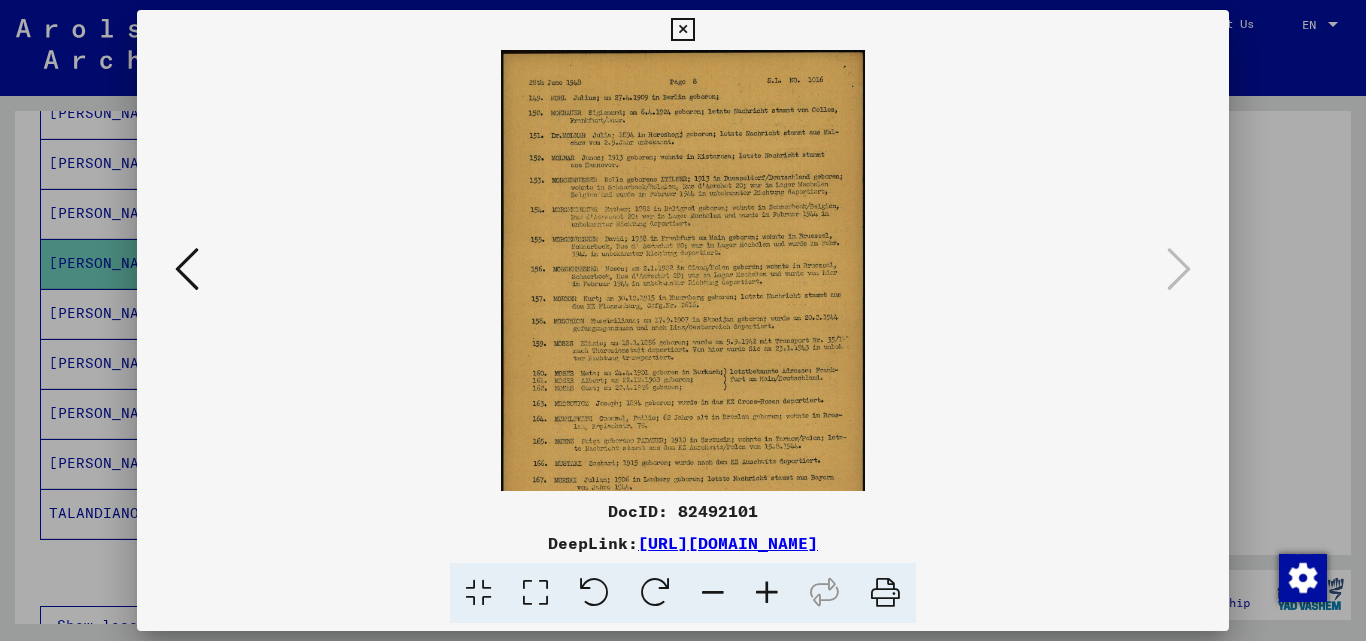 click at bounding box center (767, 593) 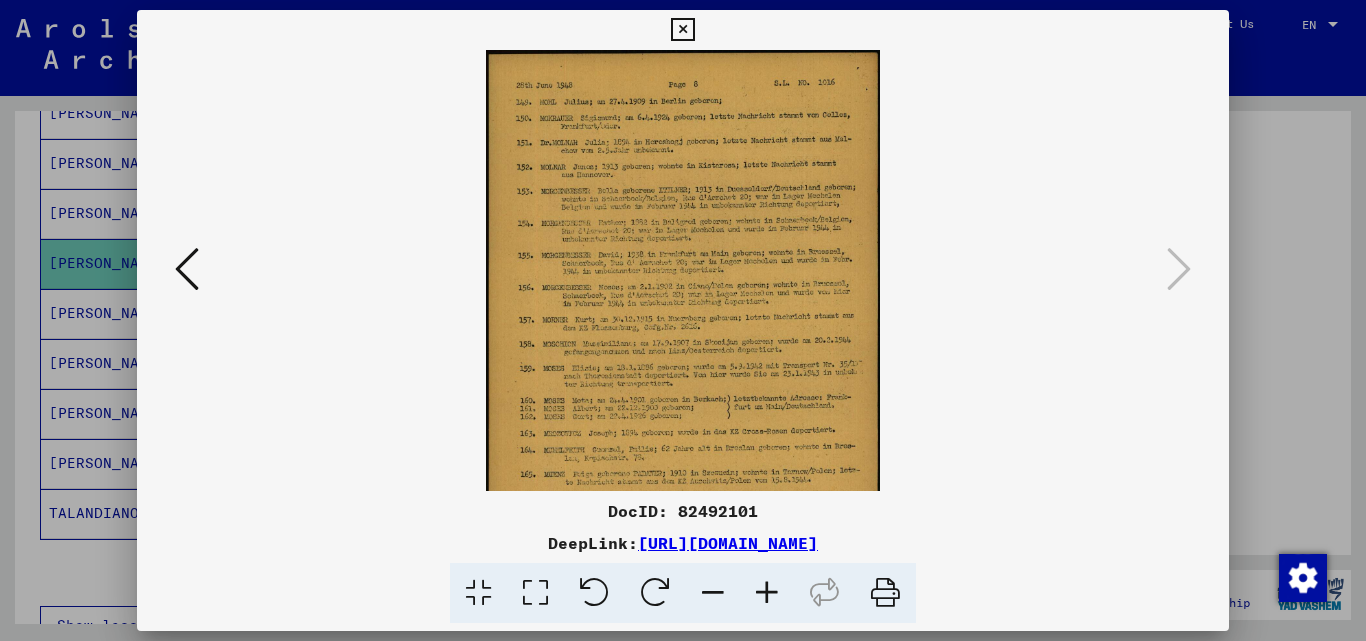 click at bounding box center [767, 593] 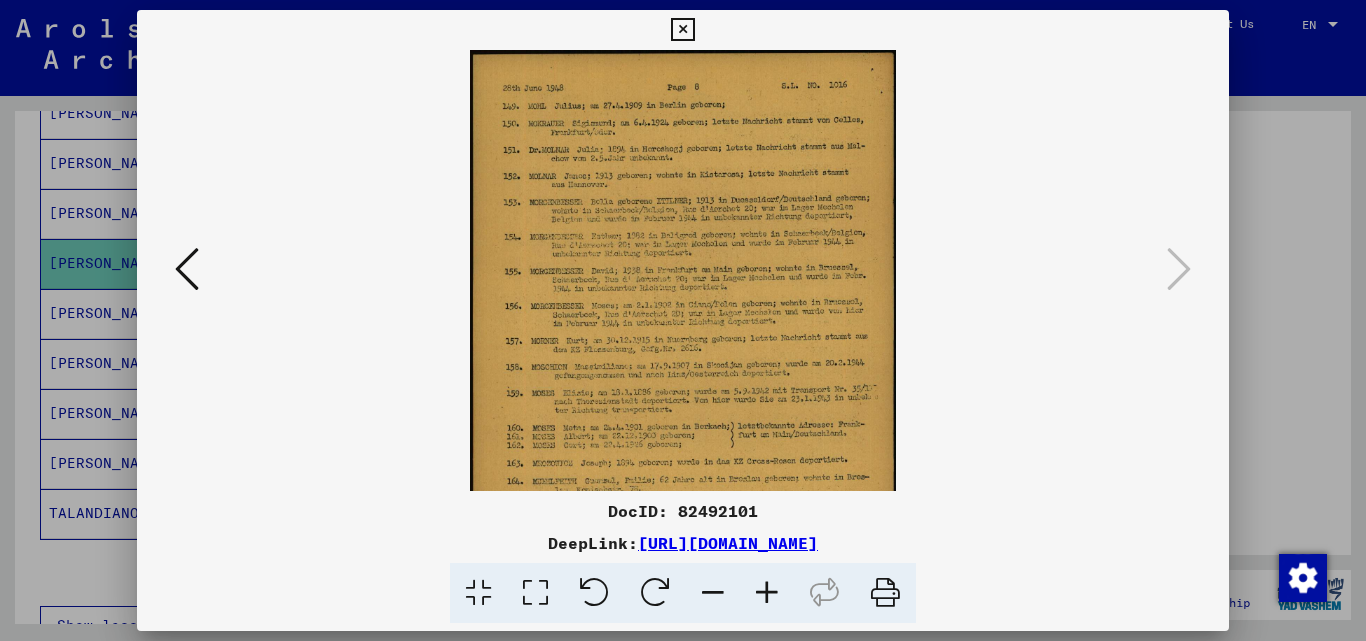click at bounding box center (767, 593) 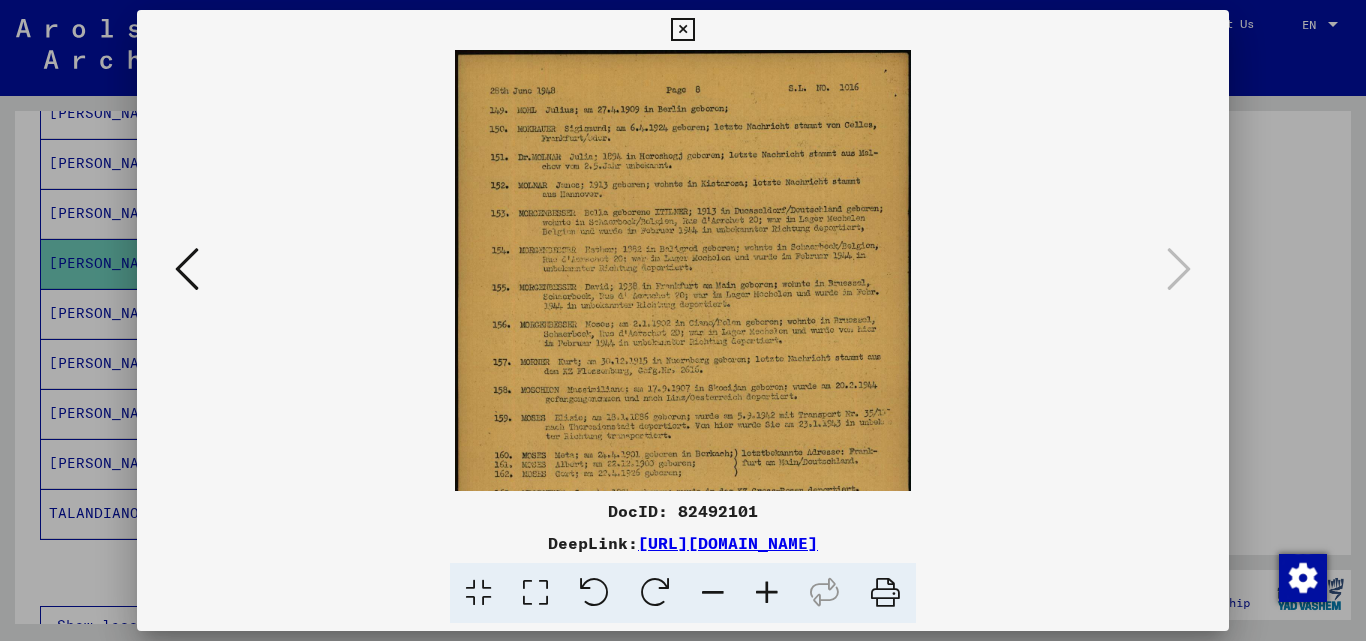 click at bounding box center (767, 593) 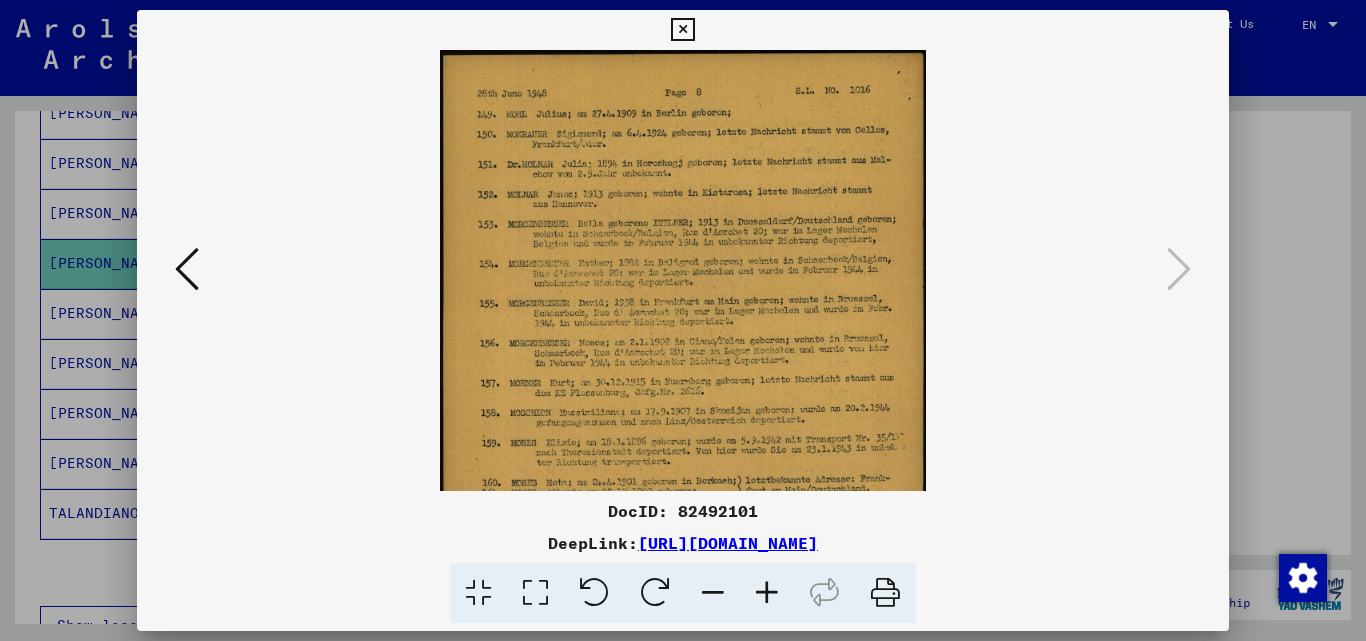 click at bounding box center [767, 593] 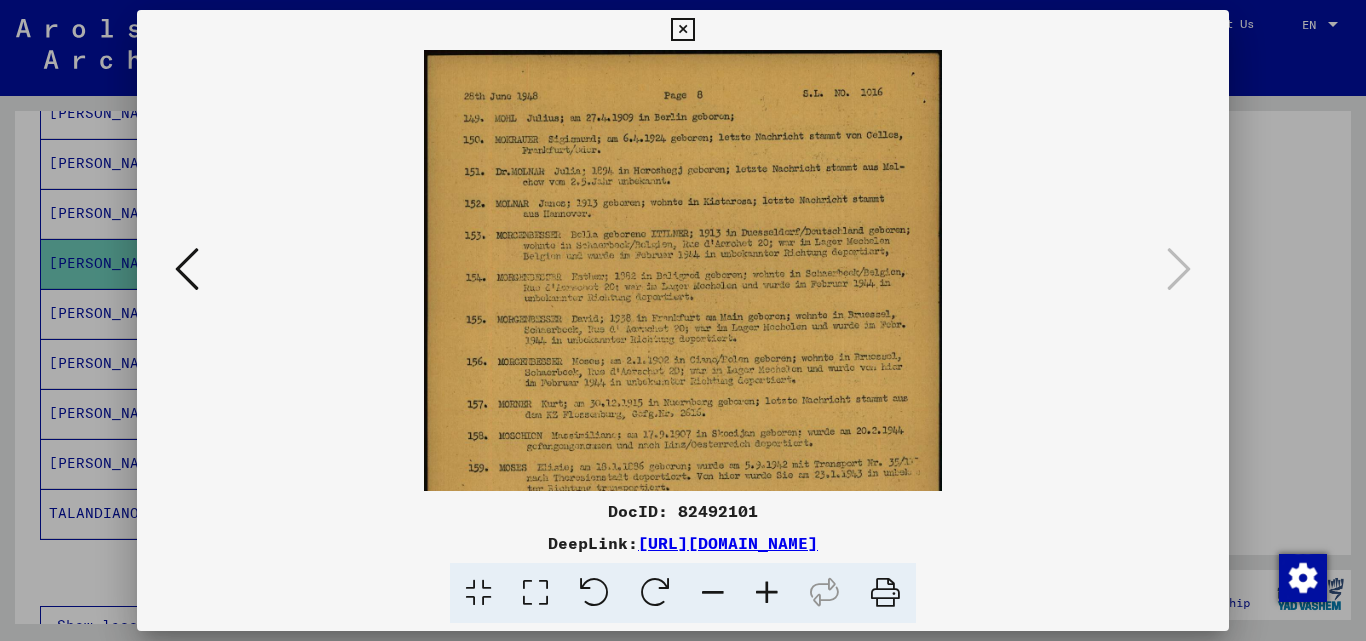 click at bounding box center (767, 593) 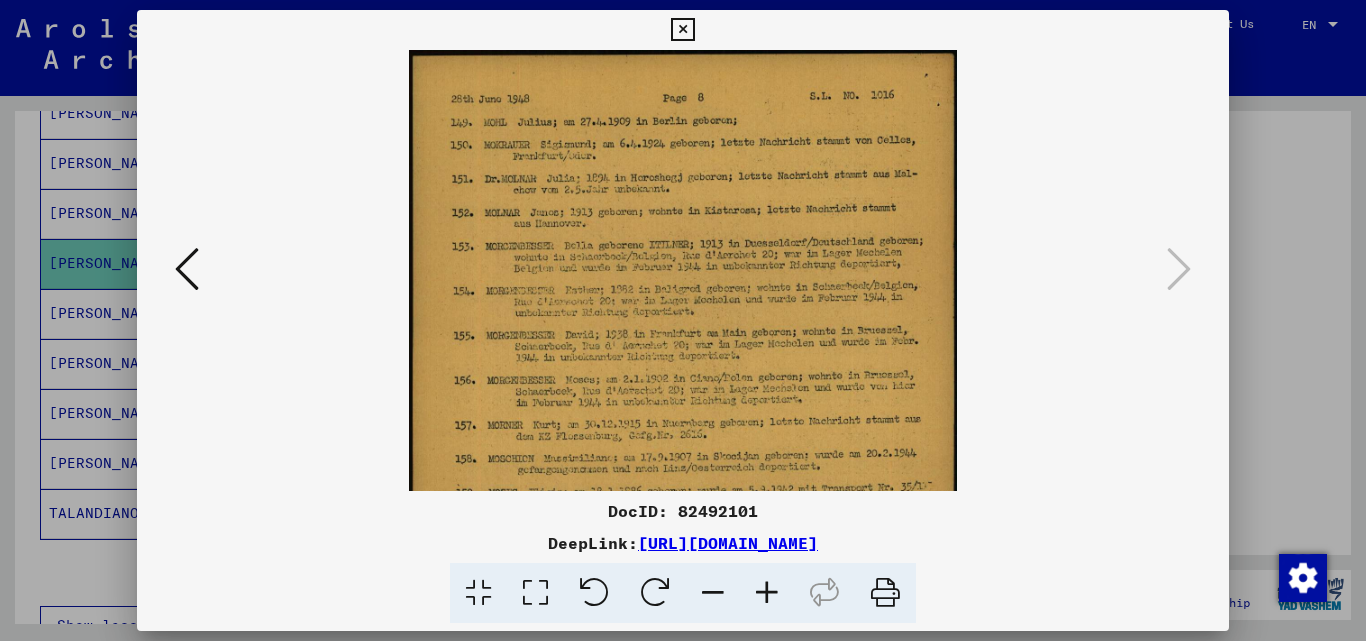 click at bounding box center (767, 593) 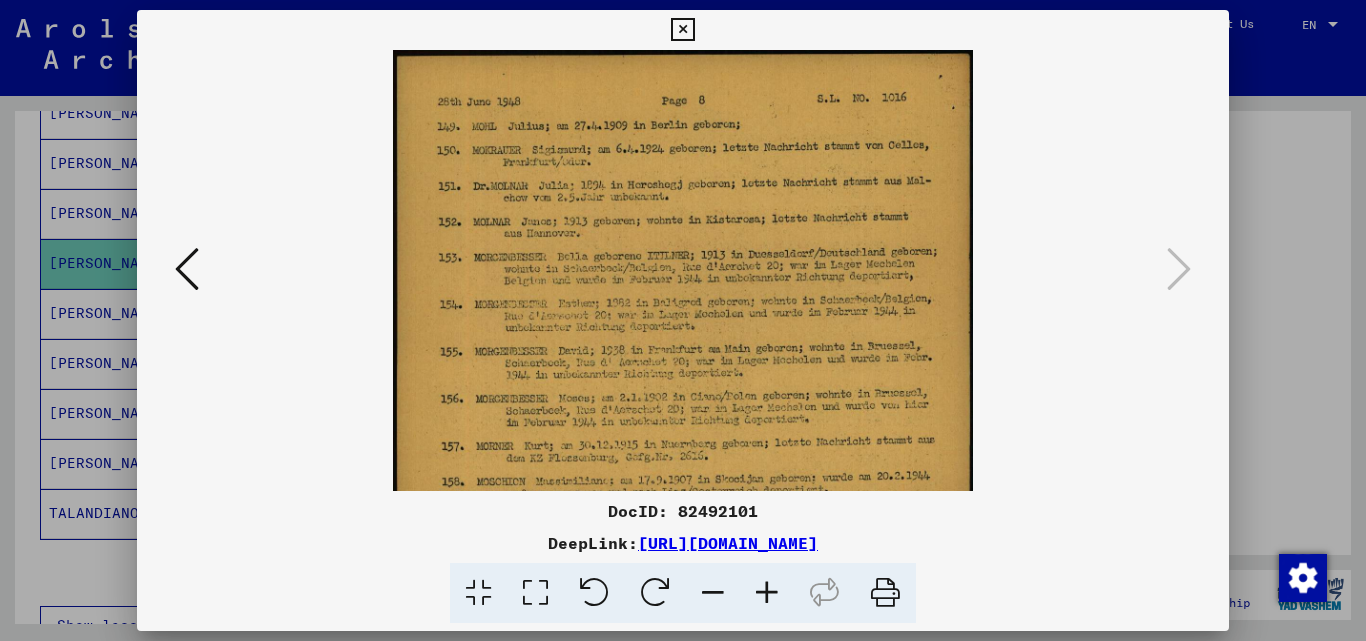 click at bounding box center [767, 593] 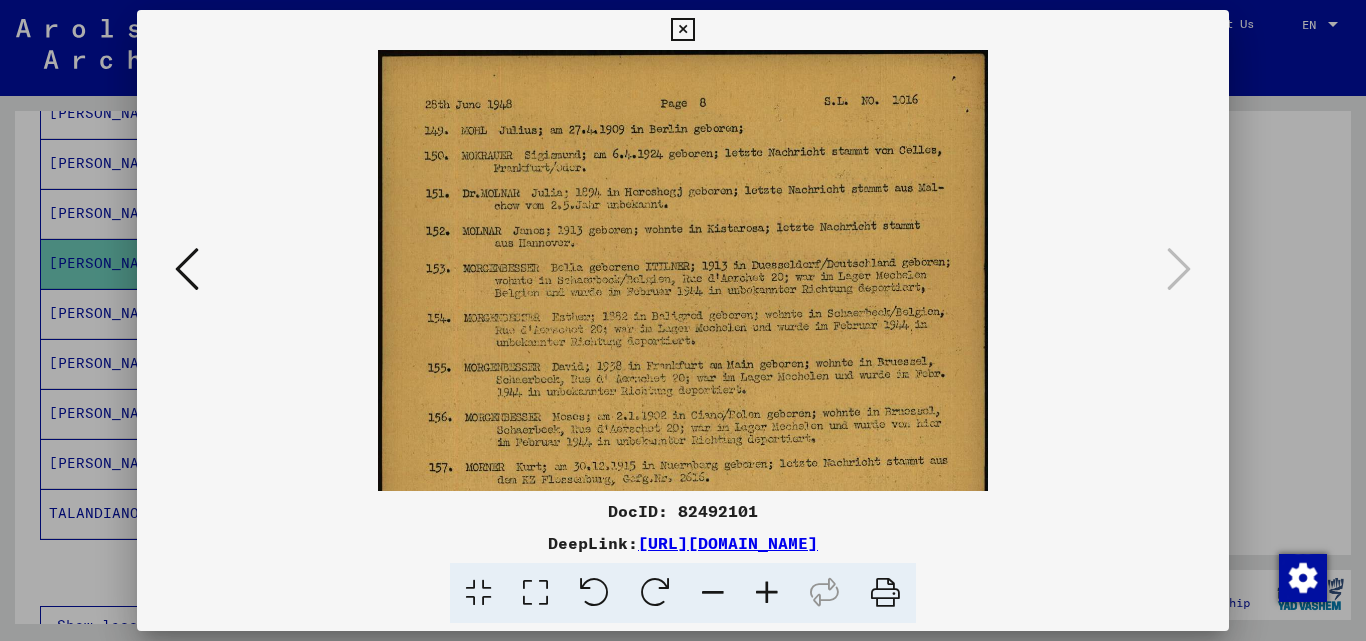 click at bounding box center (767, 593) 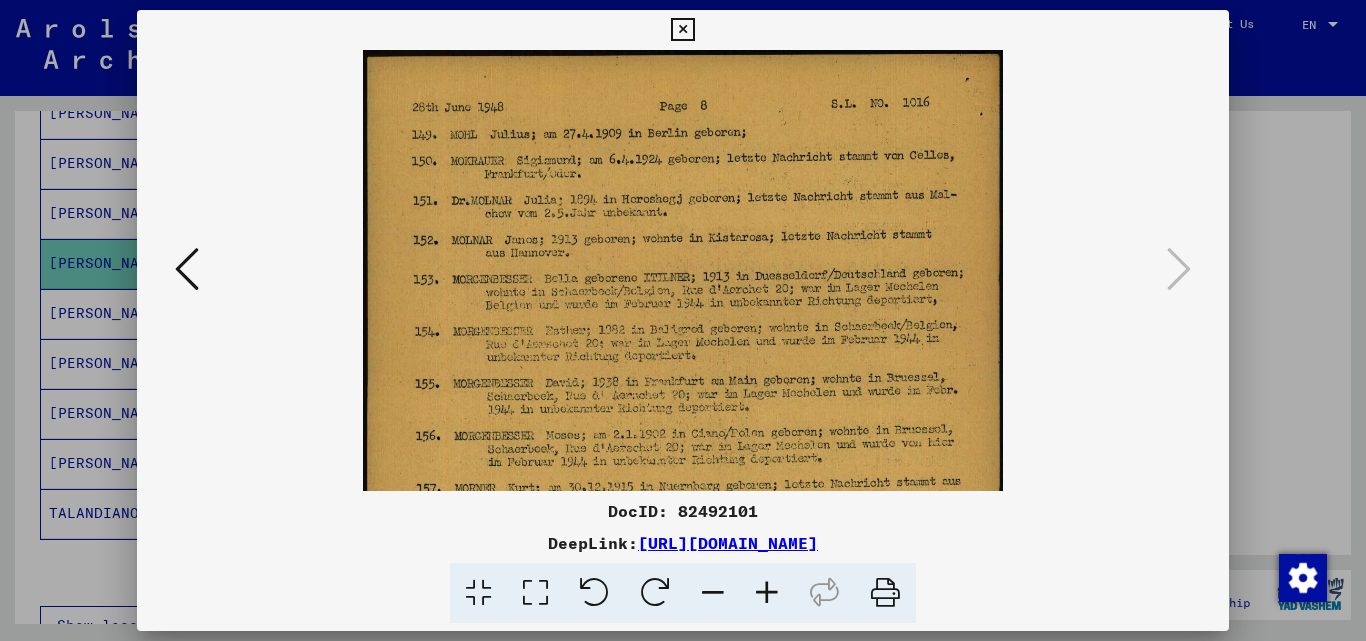 click at bounding box center [767, 593] 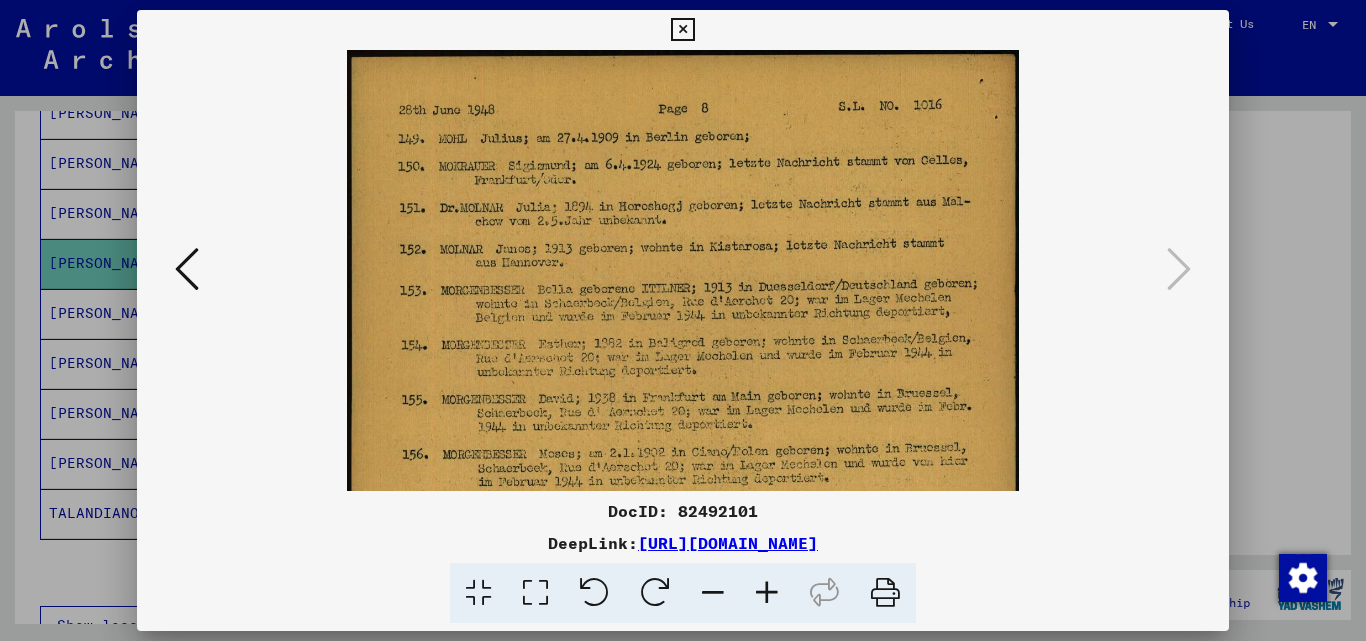 click at bounding box center (767, 593) 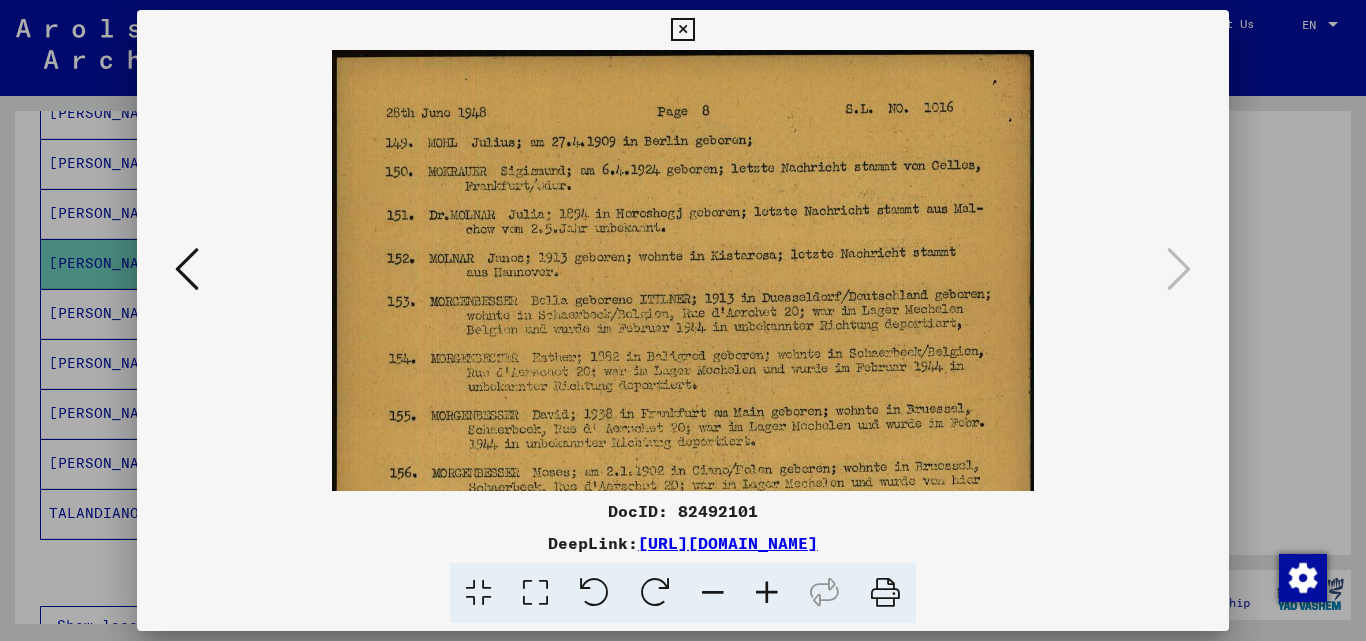 click at bounding box center (767, 593) 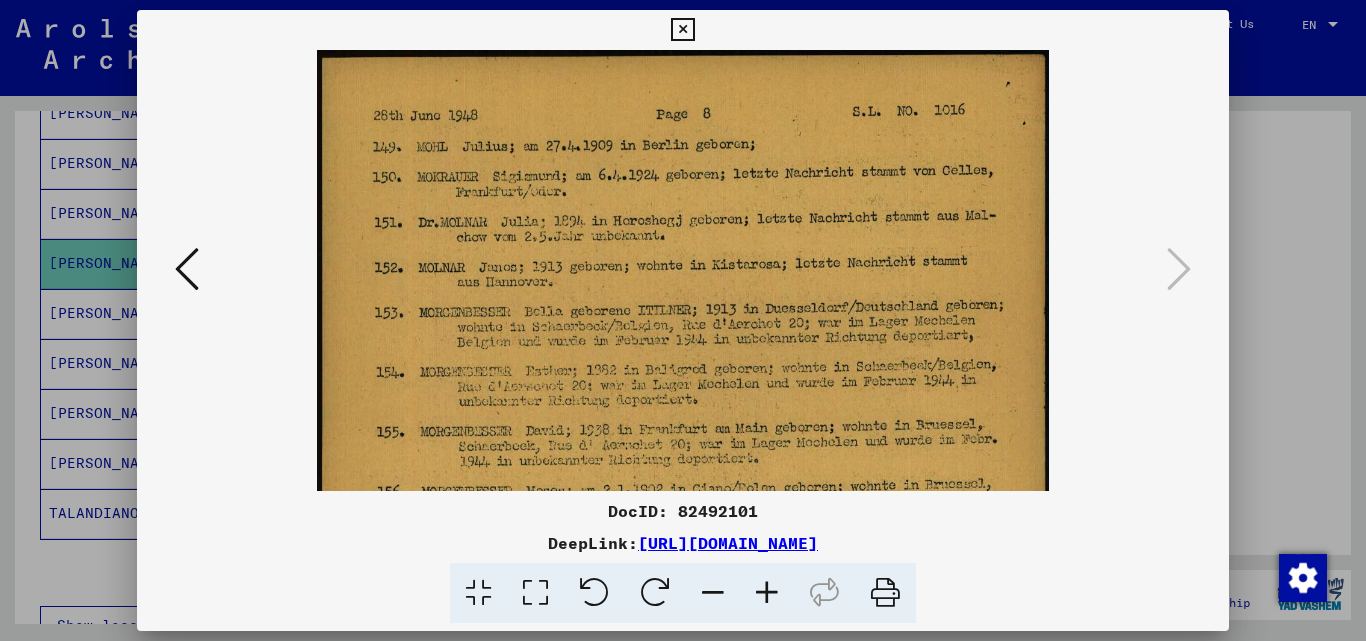 click at bounding box center (767, 593) 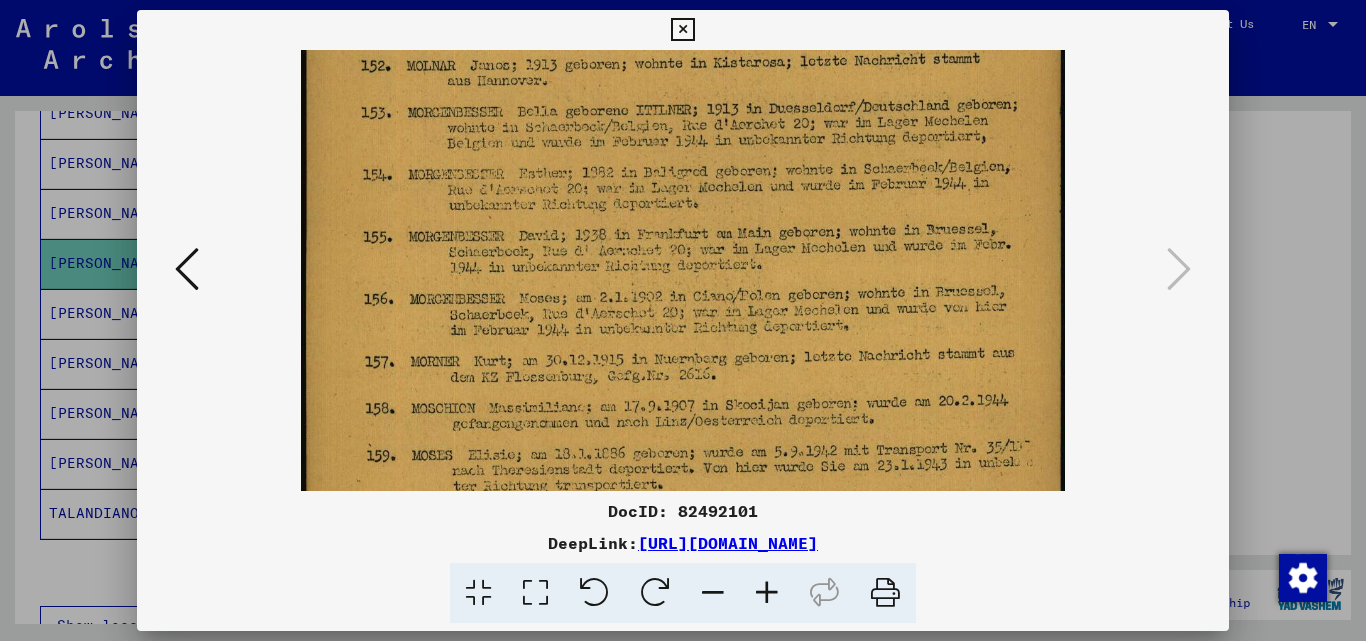scroll, scrollTop: 229, scrollLeft: 0, axis: vertical 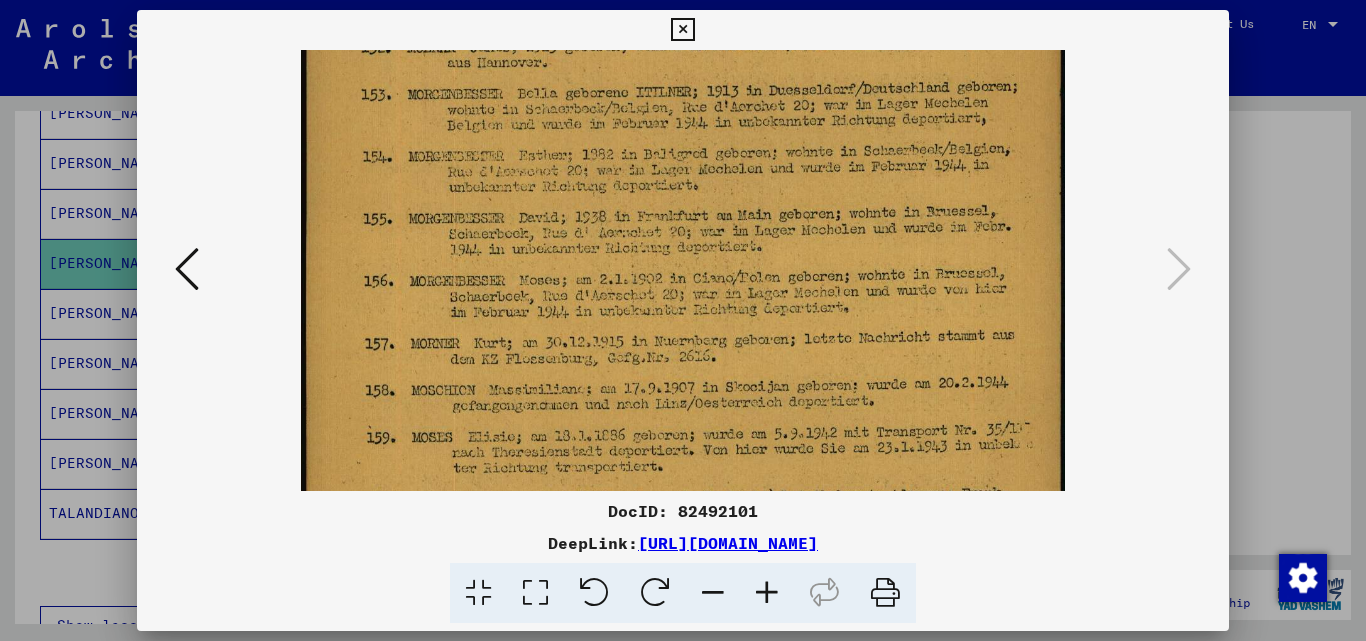 drag, startPoint x: 651, startPoint y: 392, endPoint x: 679, endPoint y: 163, distance: 230.70544 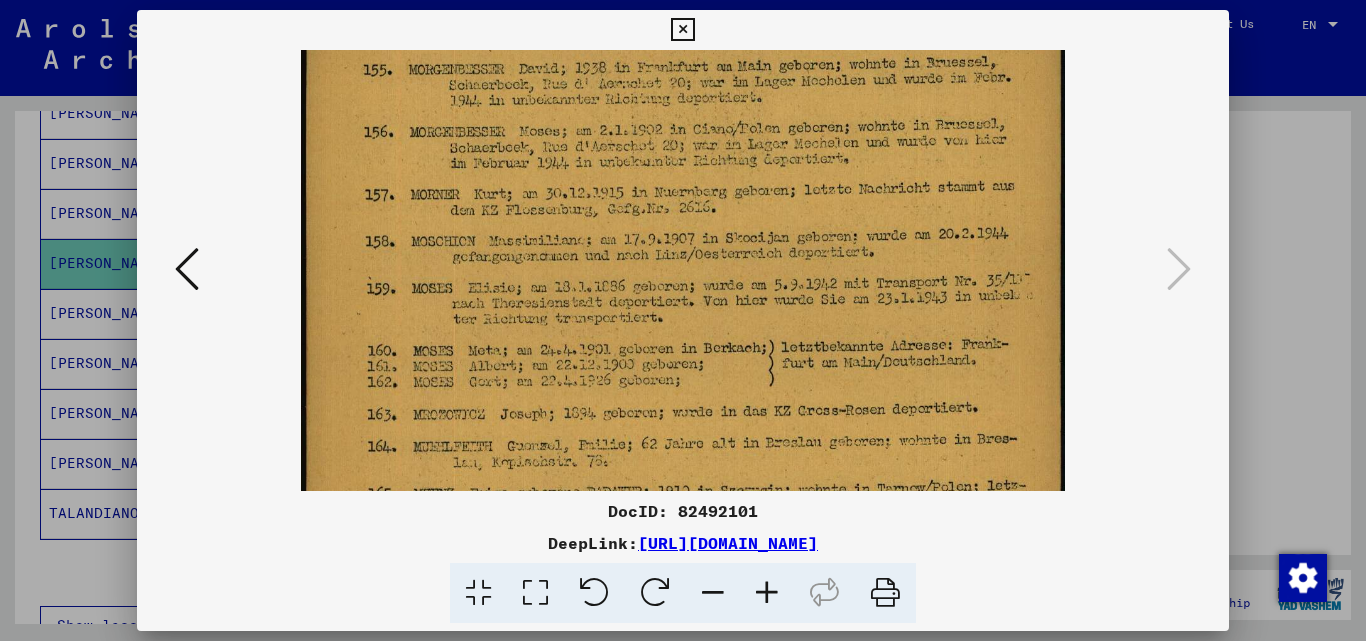 scroll, scrollTop: 388, scrollLeft: 0, axis: vertical 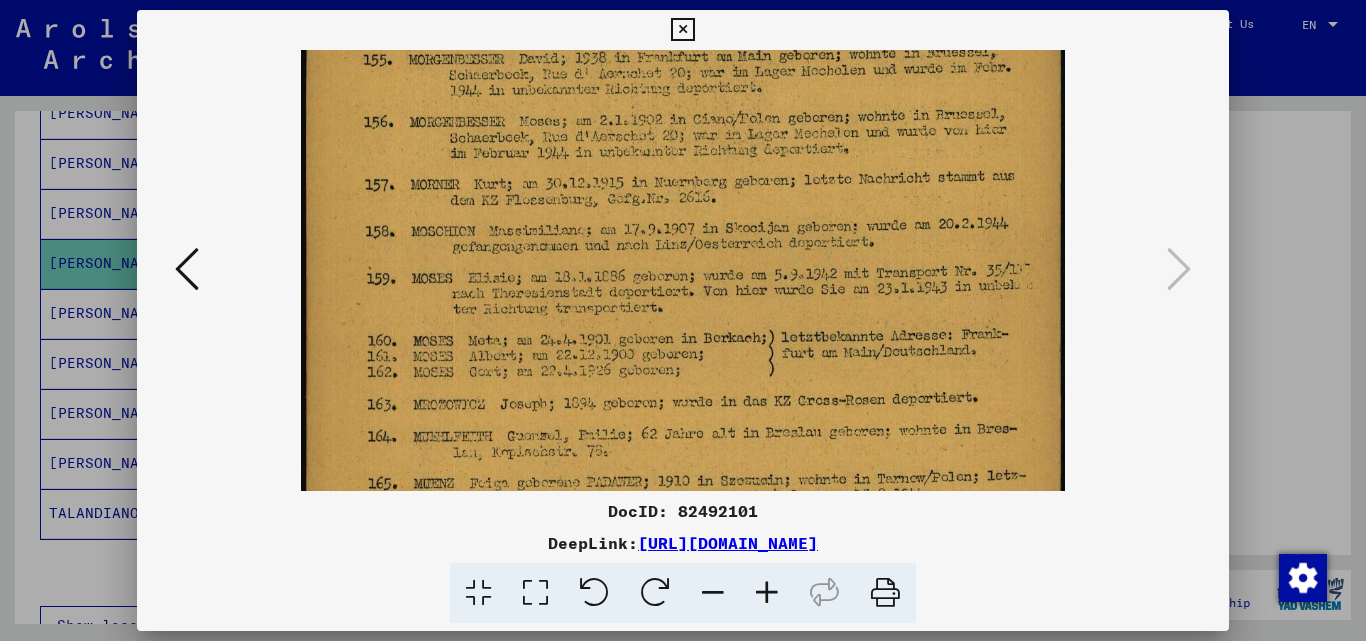 drag, startPoint x: 651, startPoint y: 354, endPoint x: 677, endPoint y: 195, distance: 161.11176 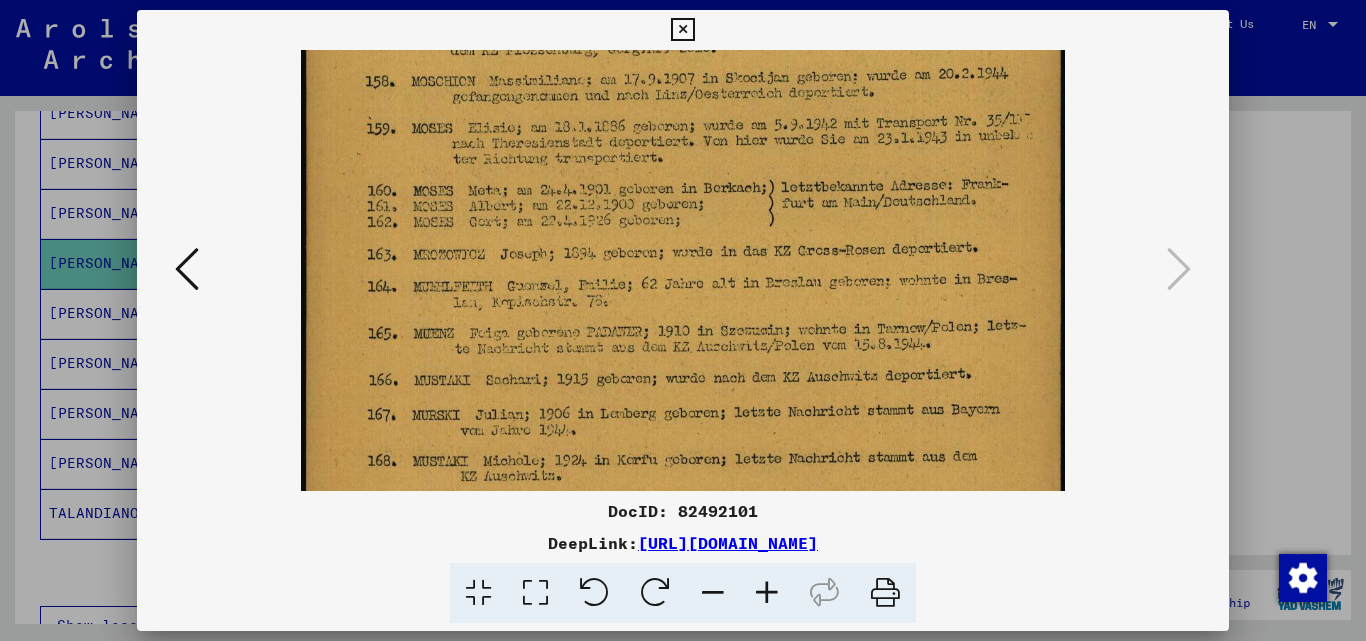 scroll, scrollTop: 541, scrollLeft: 0, axis: vertical 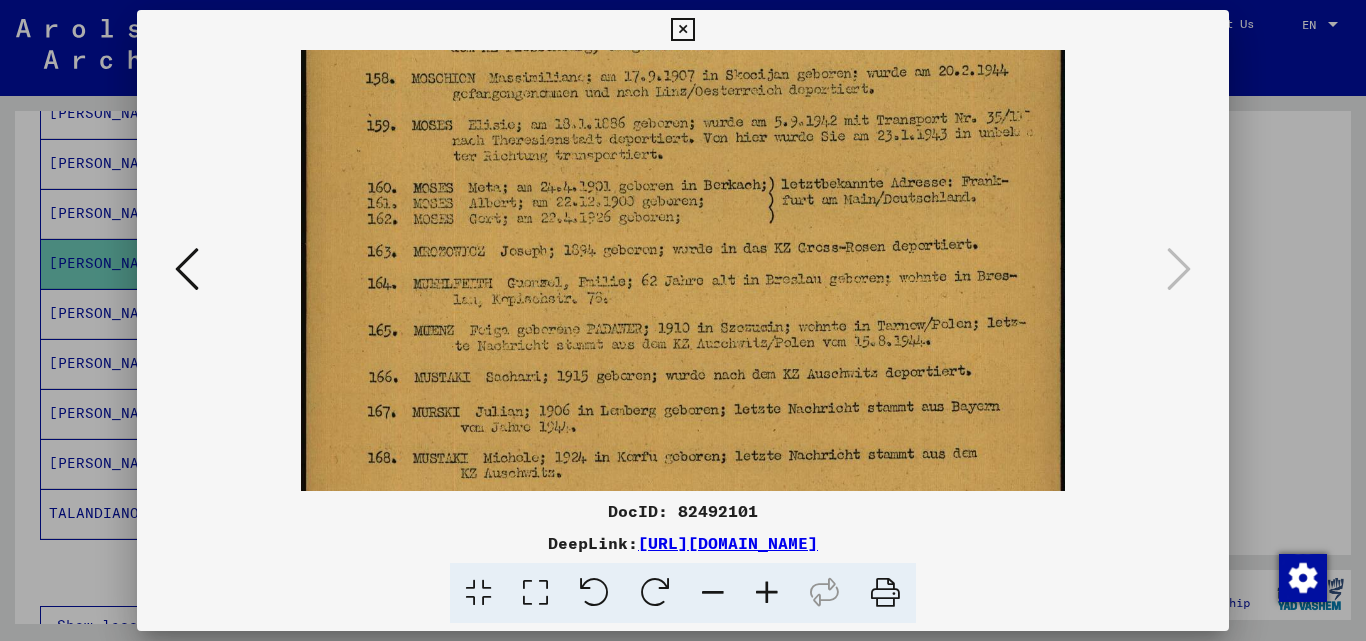 drag, startPoint x: 615, startPoint y: 346, endPoint x: 672, endPoint y: 197, distance: 159.53056 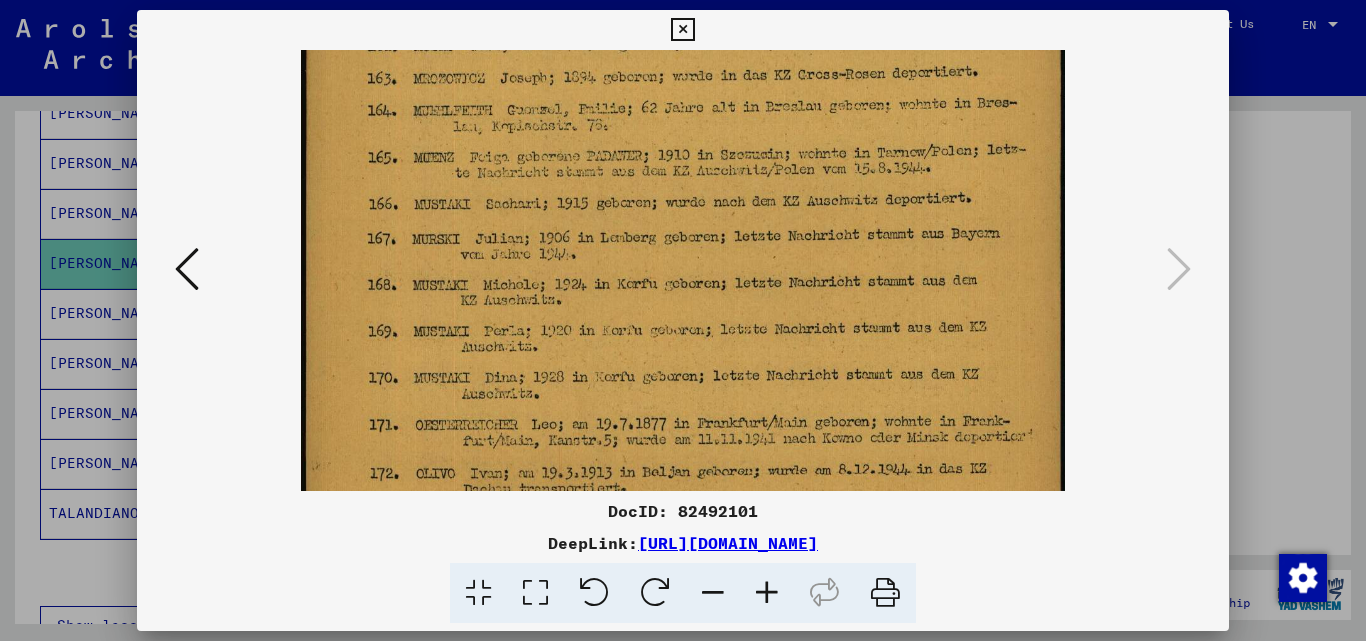 scroll, scrollTop: 719, scrollLeft: 0, axis: vertical 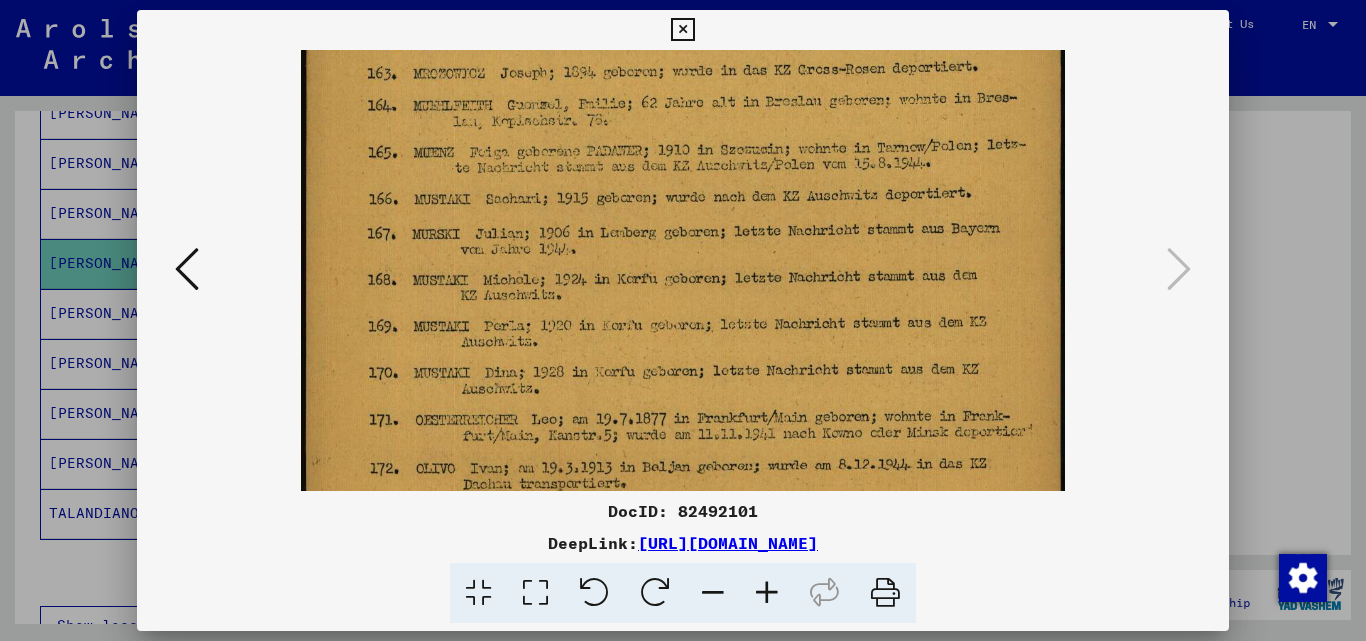 drag, startPoint x: 638, startPoint y: 362, endPoint x: 641, endPoint y: 184, distance: 178.02528 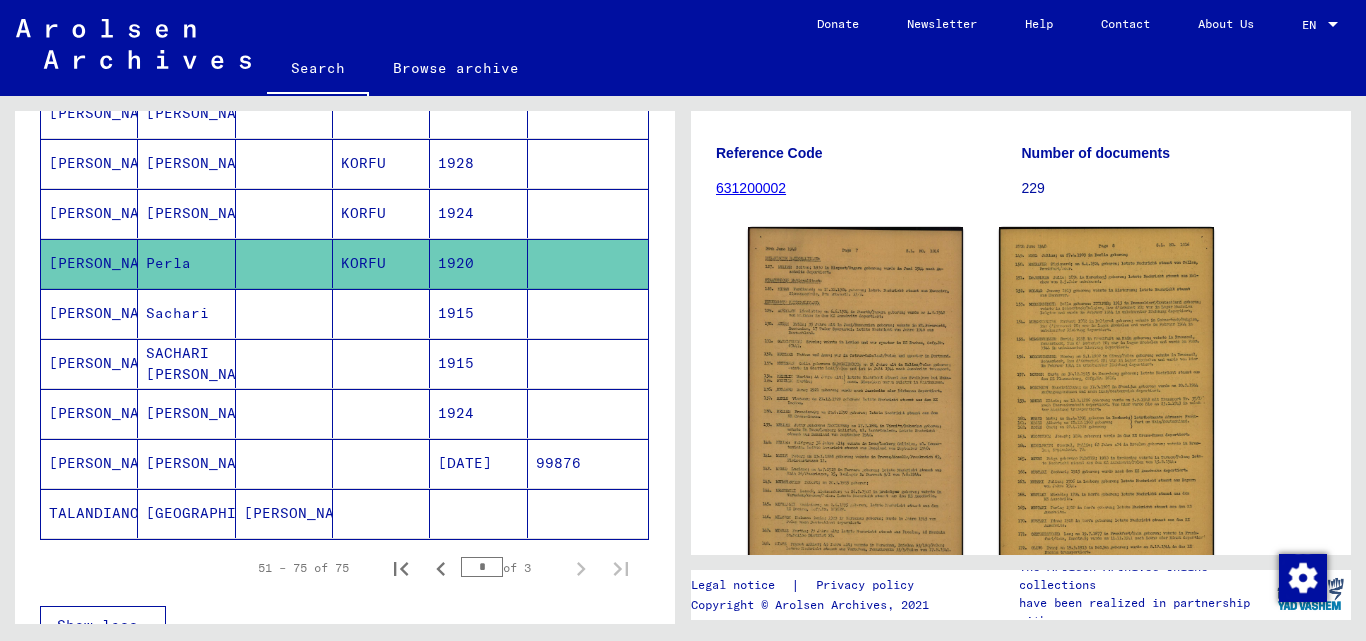 click on "[PERSON_NAME]" at bounding box center (186, 213) 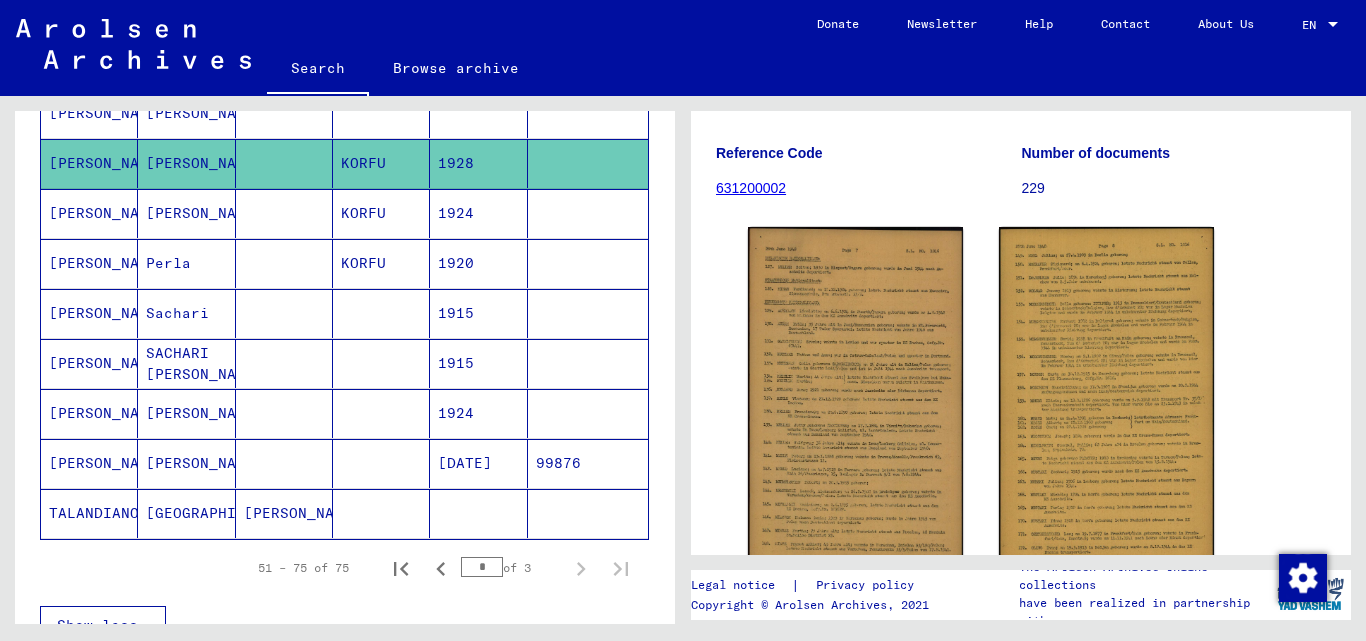 click on "[PERSON_NAME]" 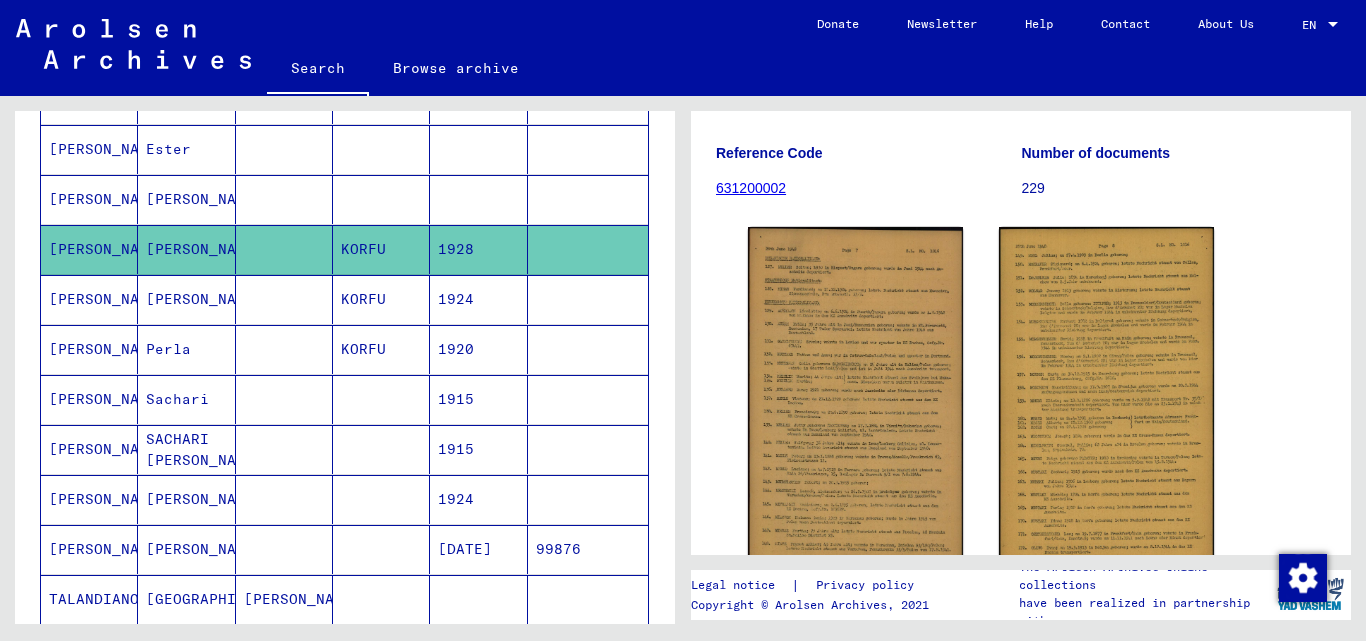 scroll, scrollTop: 916, scrollLeft: 0, axis: vertical 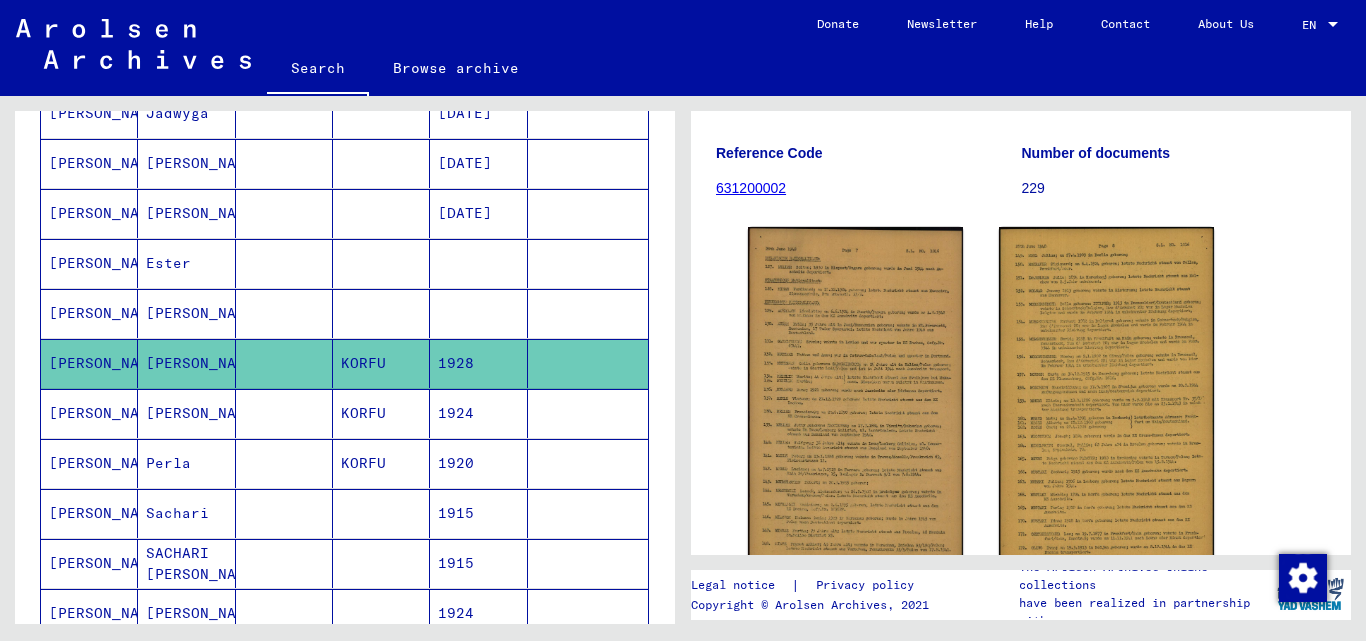 click on "[PERSON_NAME]" at bounding box center [186, 363] 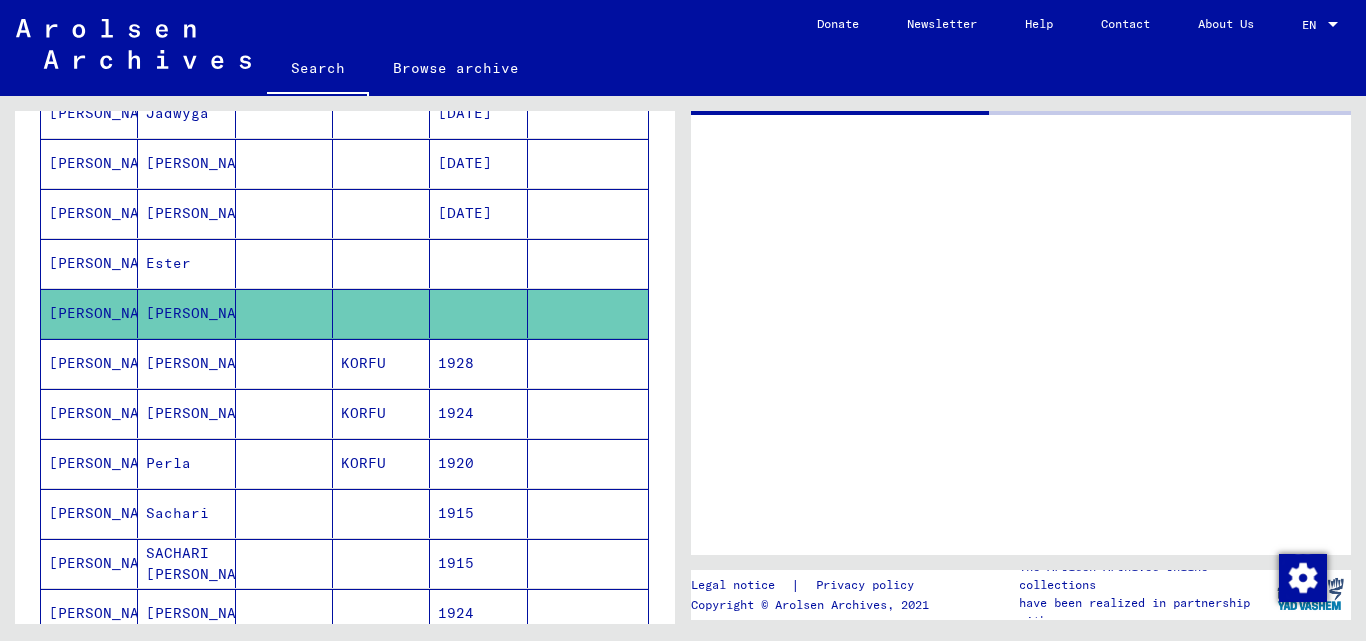 scroll, scrollTop: 0, scrollLeft: 0, axis: both 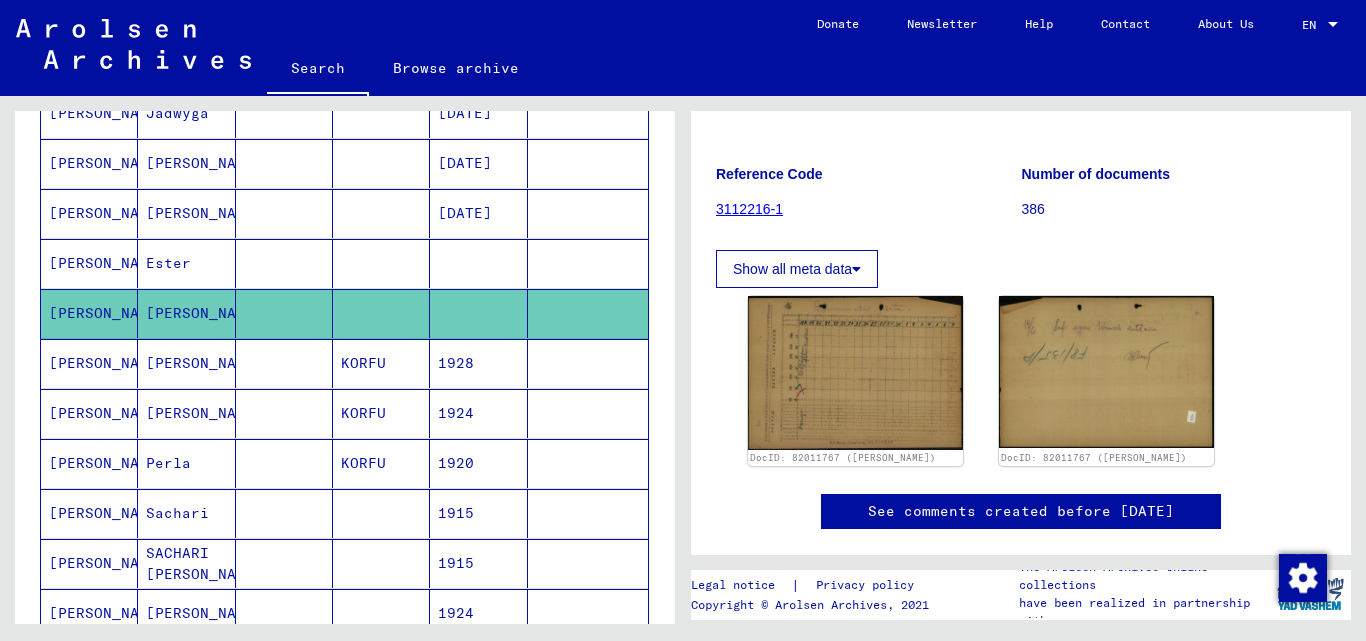 click on "Ester" at bounding box center [186, 313] 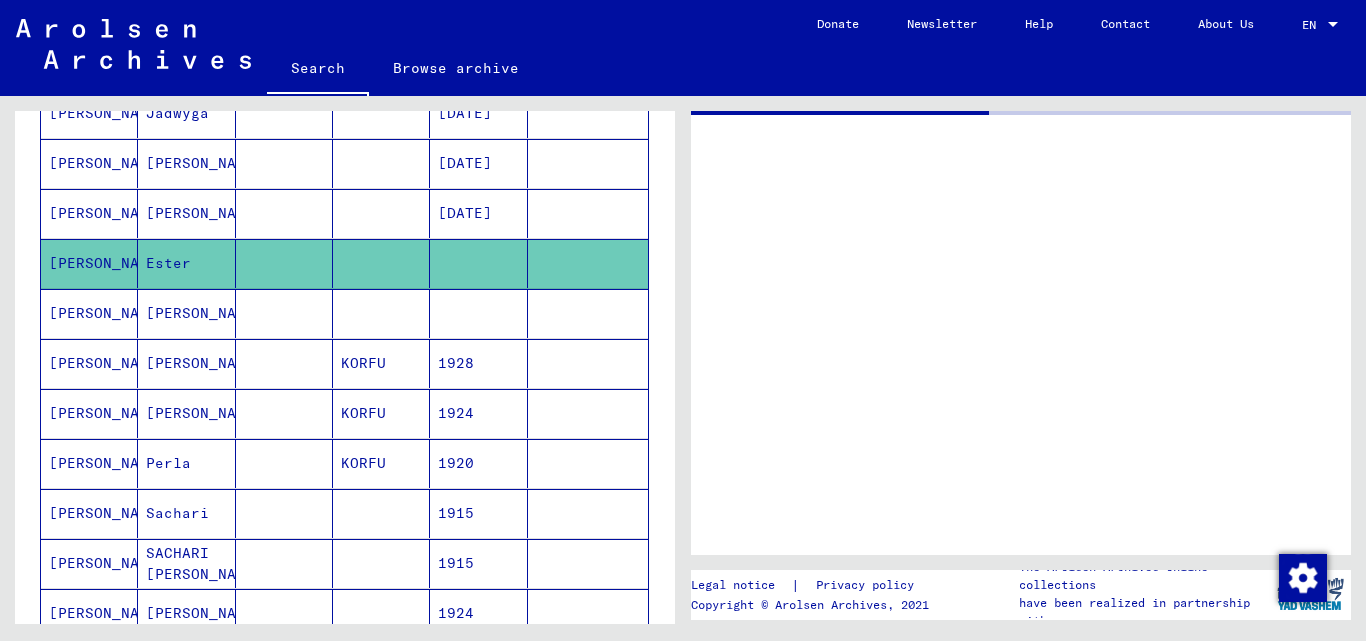scroll, scrollTop: 0, scrollLeft: 0, axis: both 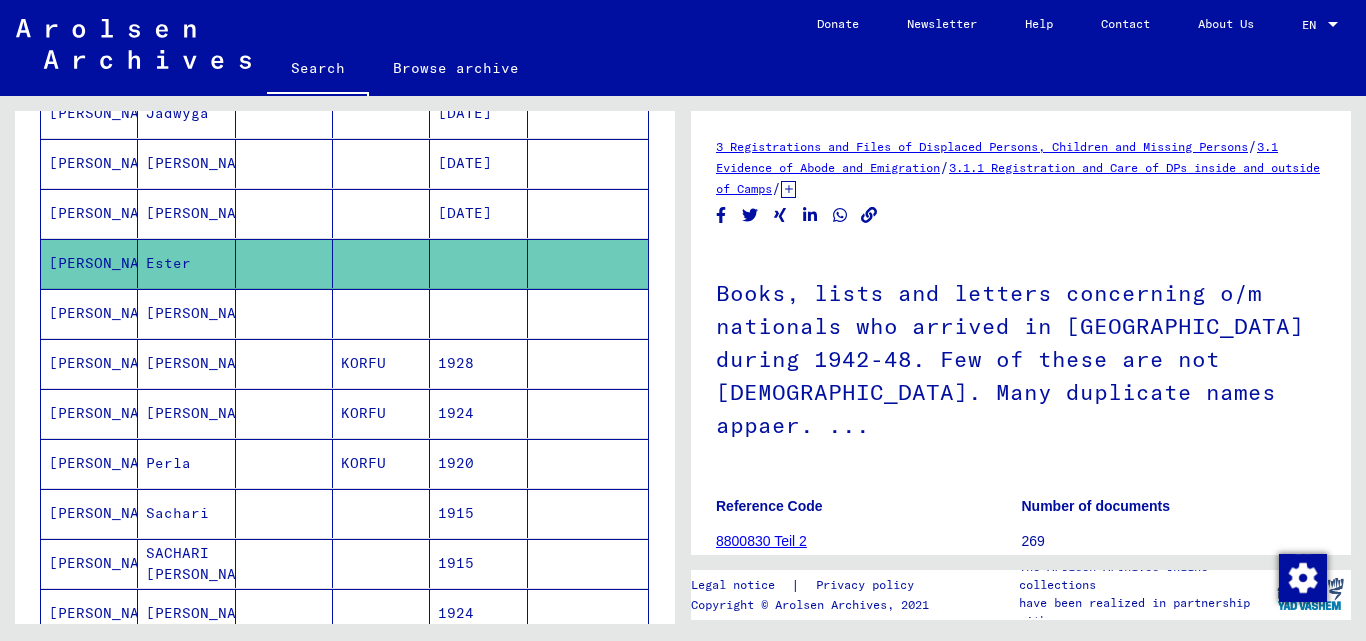 click on "[PERSON_NAME]" at bounding box center (89, 263) 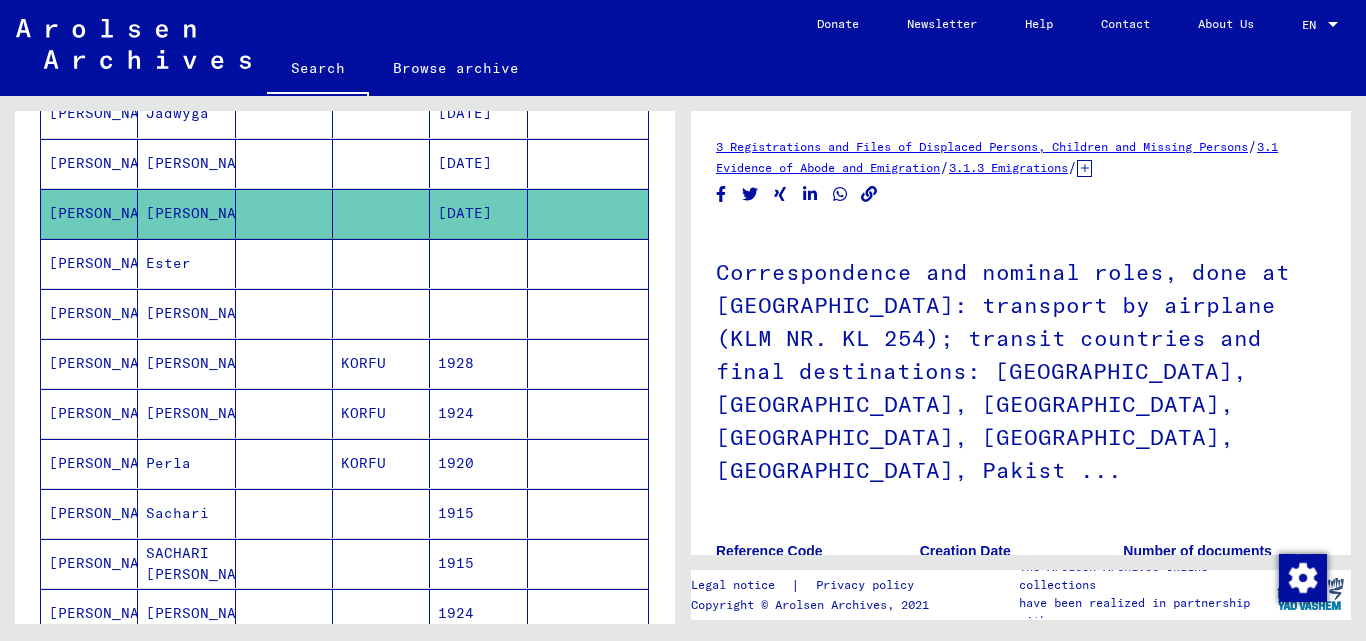scroll, scrollTop: 0, scrollLeft: 0, axis: both 